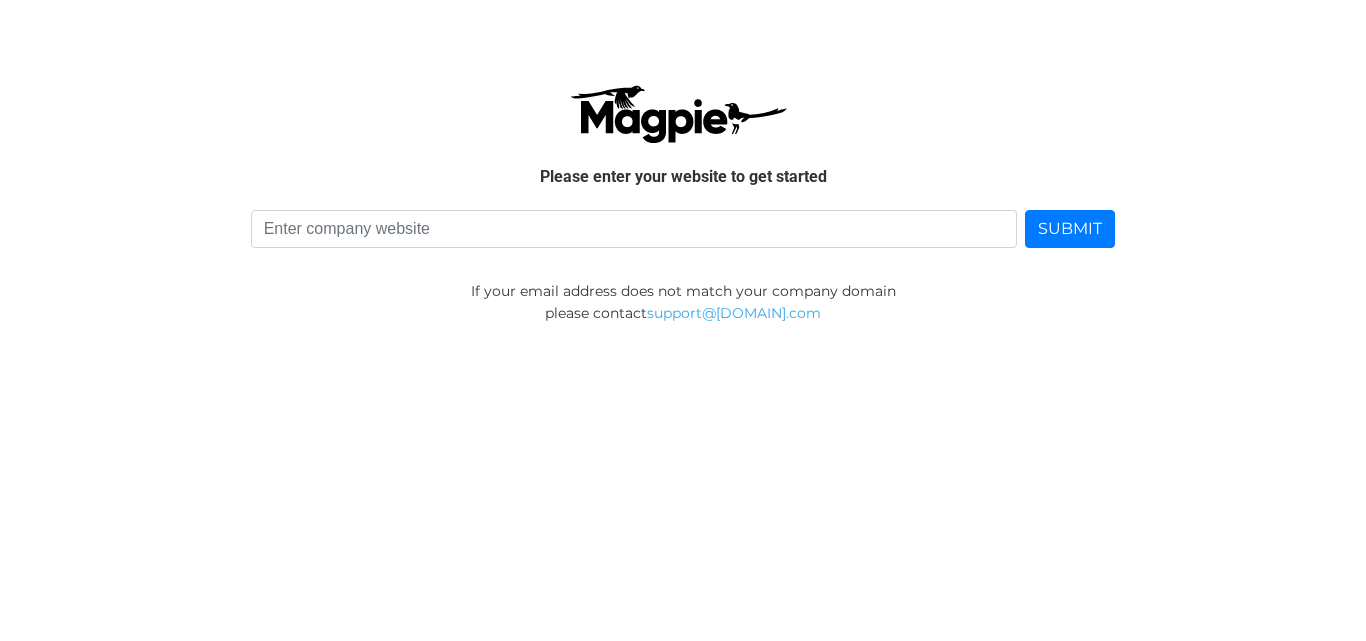 scroll, scrollTop: 0, scrollLeft: 0, axis: both 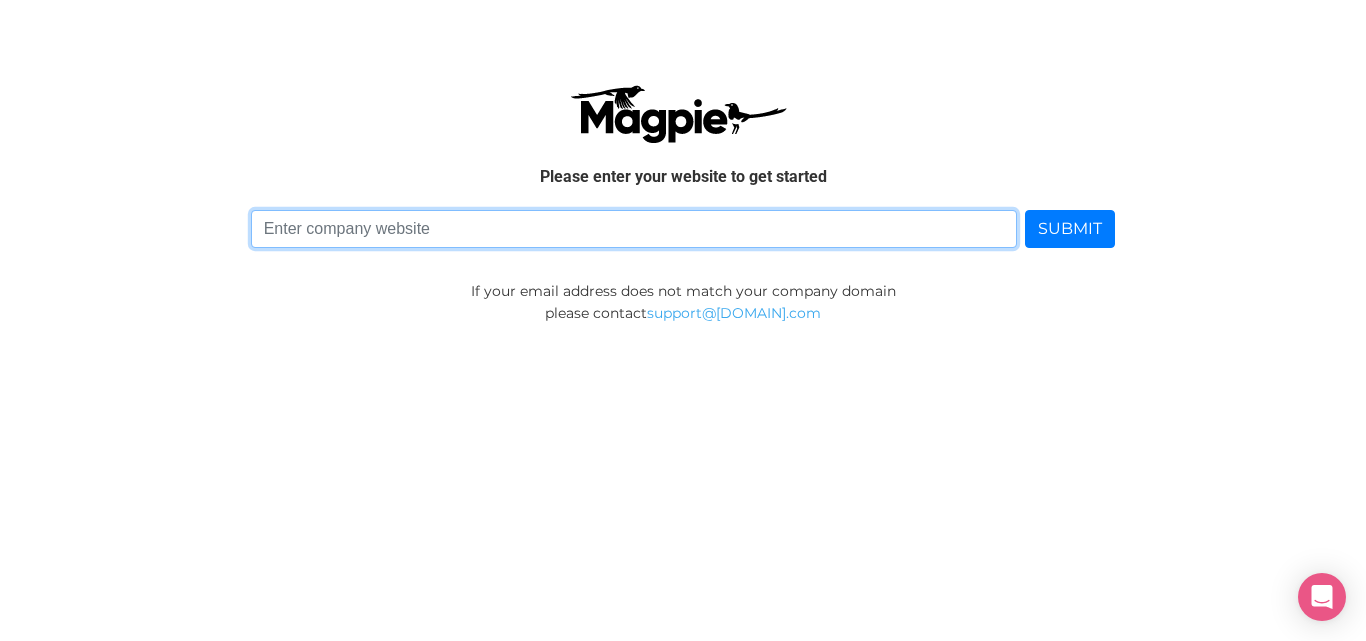 click at bounding box center (634, 229) 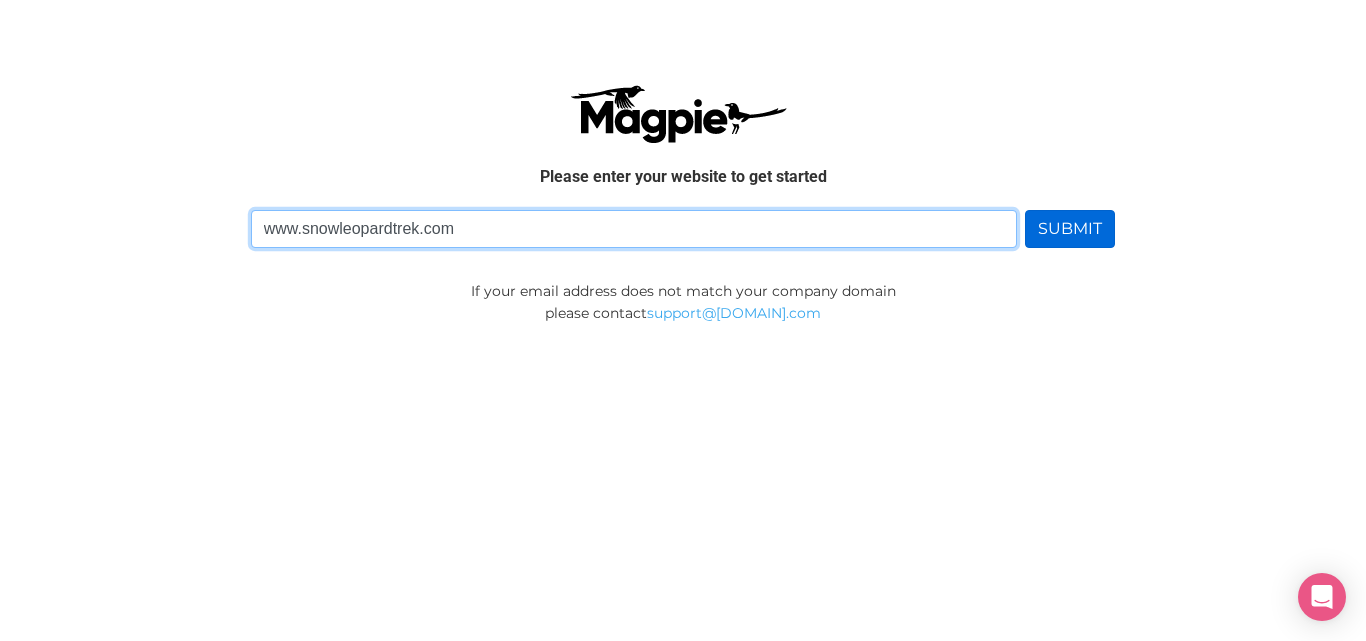 type on "www.snowleopardtrek.com" 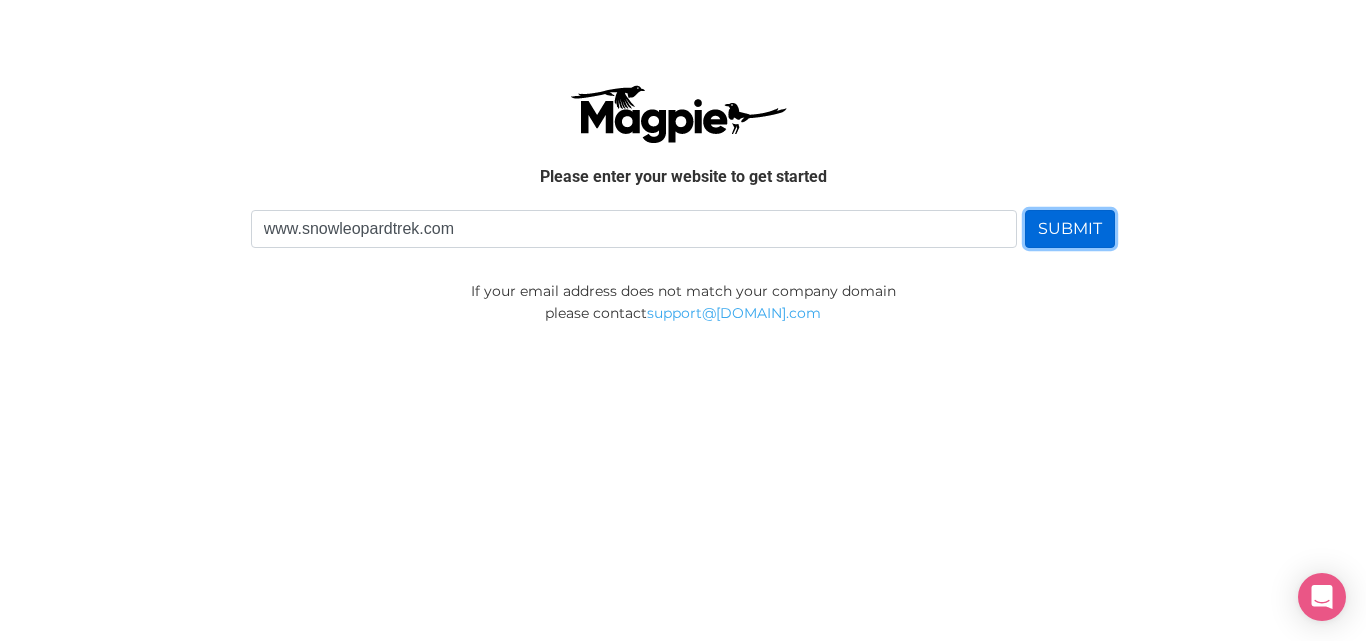 click on "SUBMIT" at bounding box center (1070, 229) 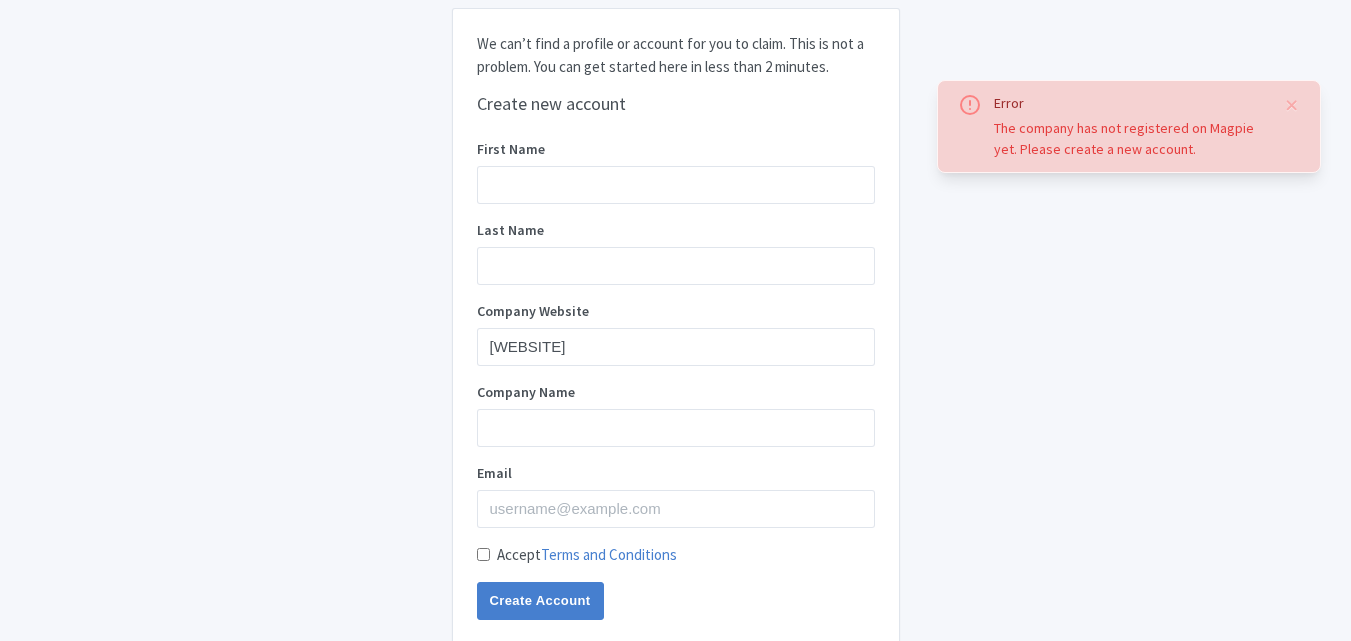 scroll, scrollTop: 0, scrollLeft: 0, axis: both 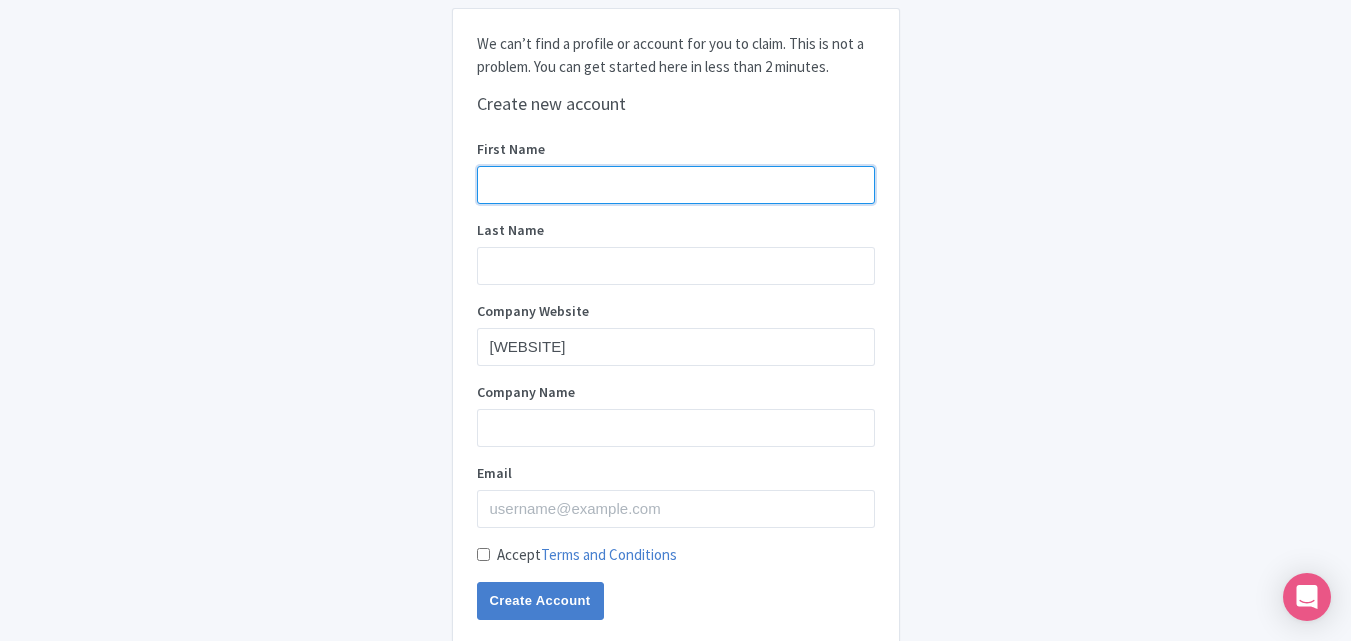 click on "First Name" at bounding box center (676, 185) 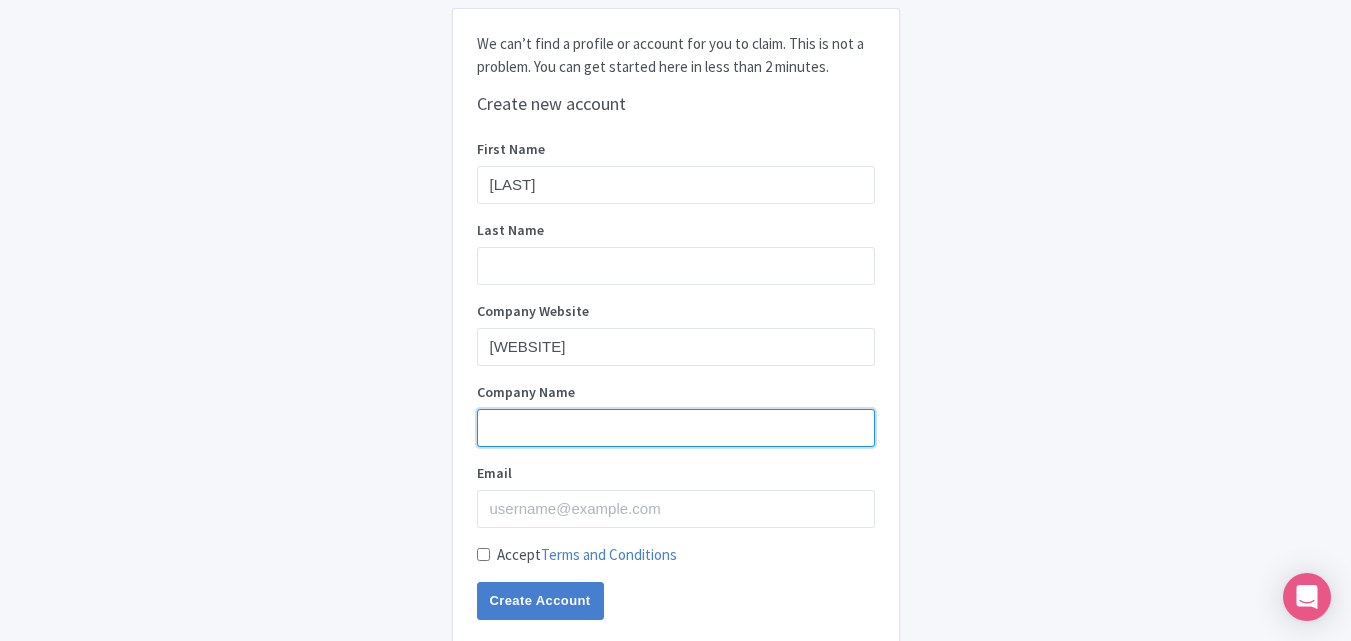type on "Snow Leopard Trek" 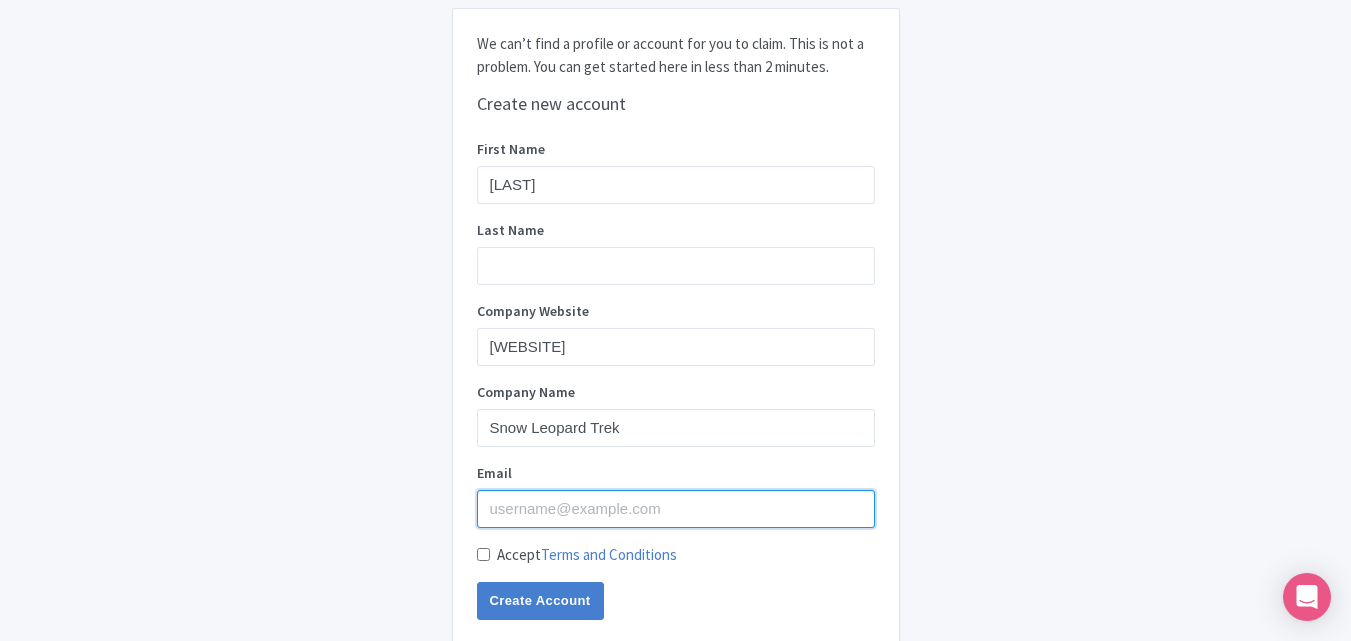 type on "snowleopardtreknepal@gmail.com" 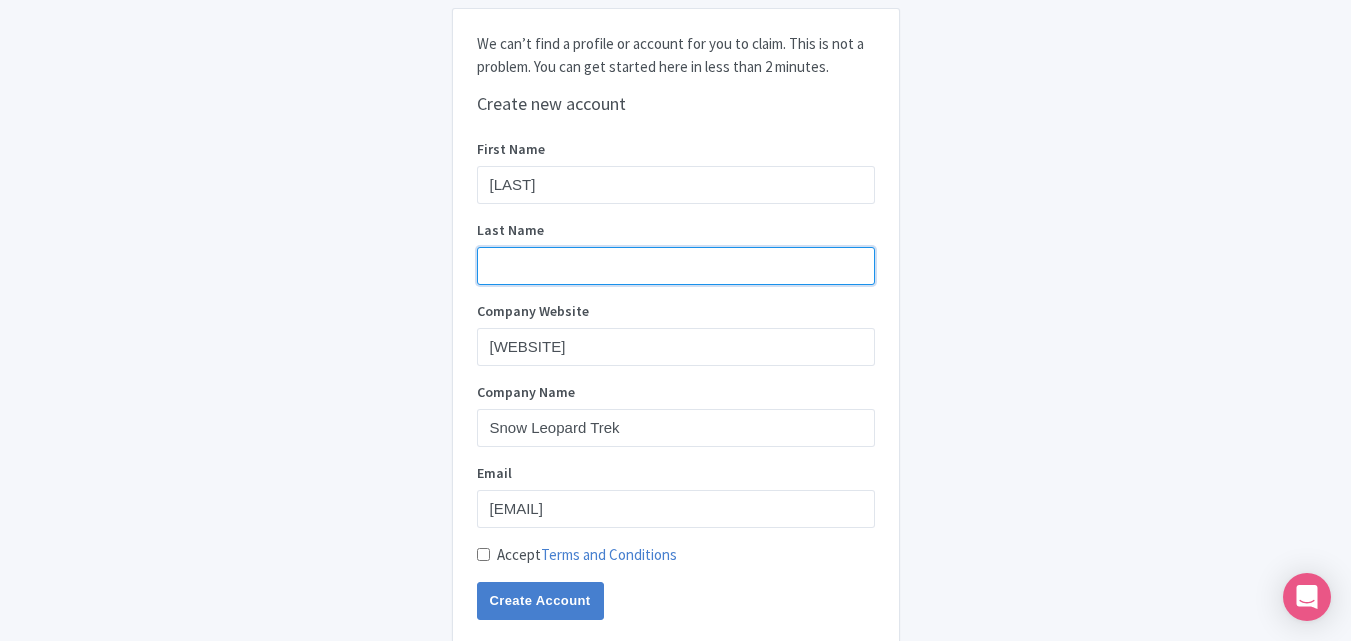 click on "Last Name" at bounding box center [676, 266] 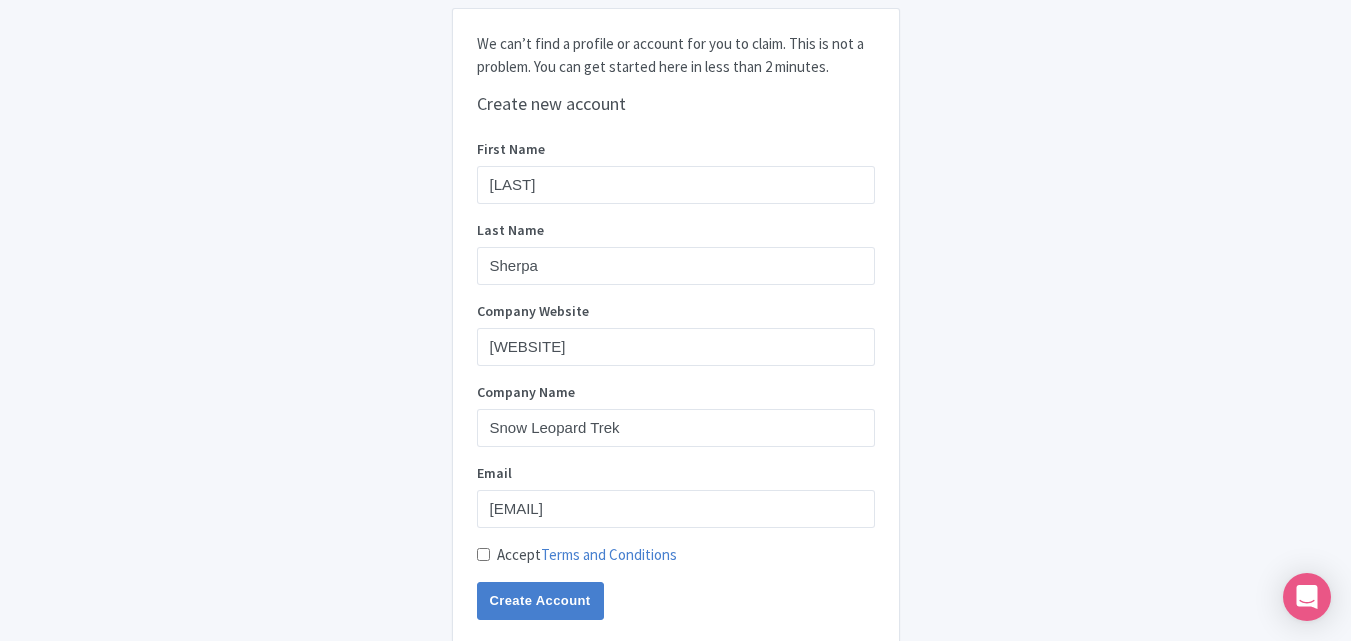click on "Accept  Terms and Conditions" at bounding box center (483, 554) 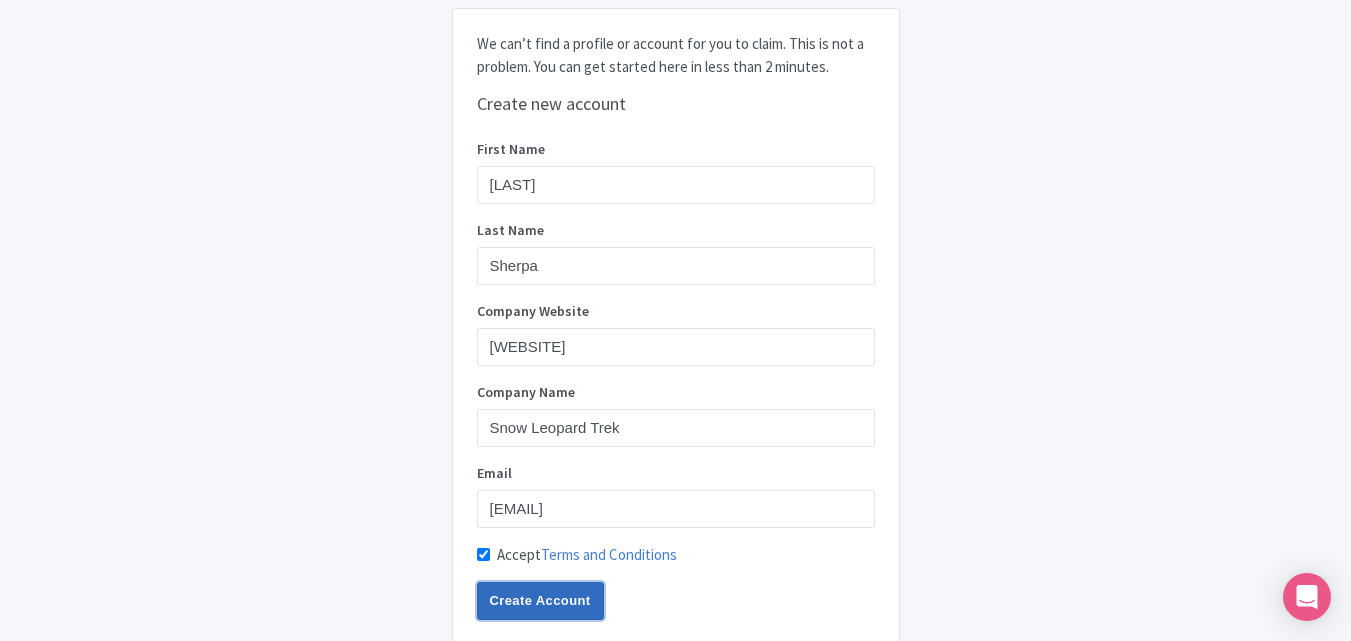 click on "Create Account" at bounding box center [540, 601] 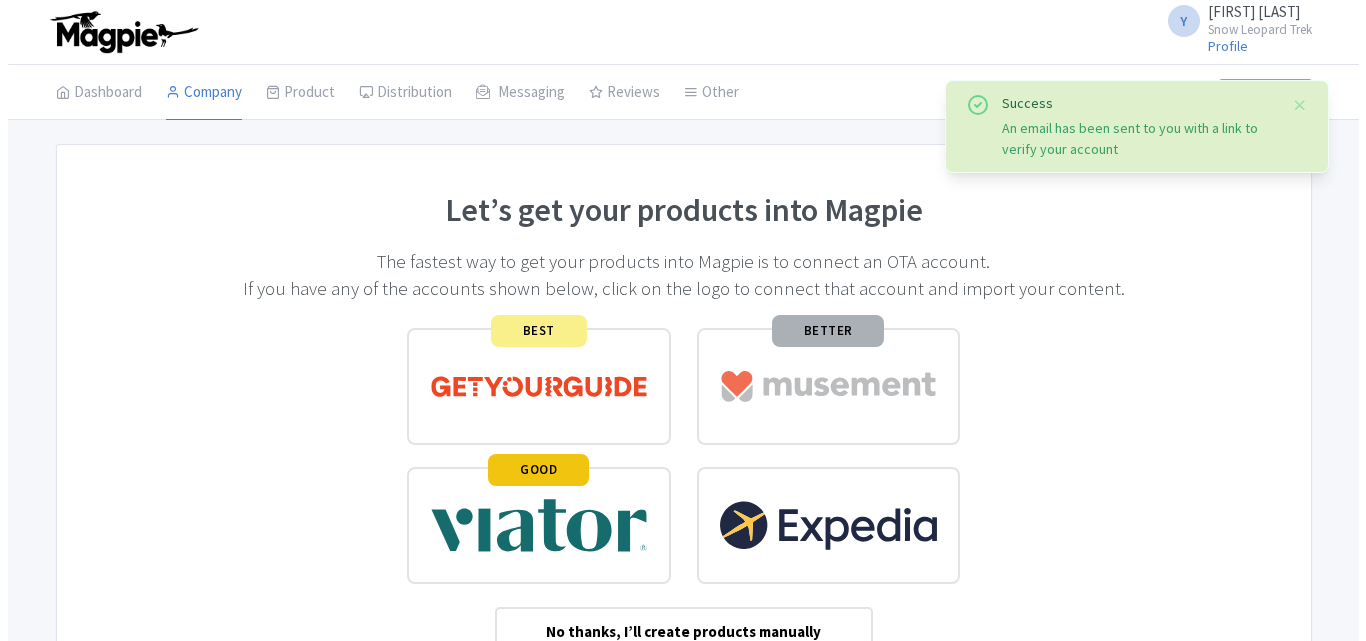 scroll, scrollTop: 0, scrollLeft: 0, axis: both 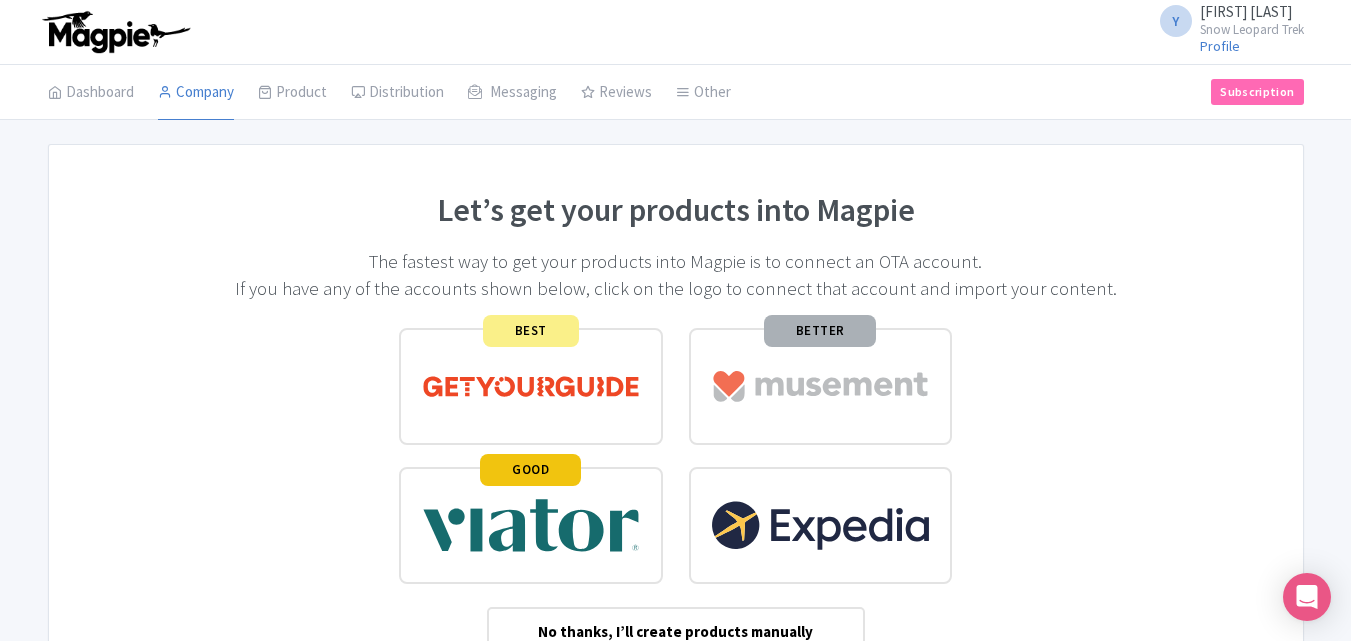 click at bounding box center (531, 386) 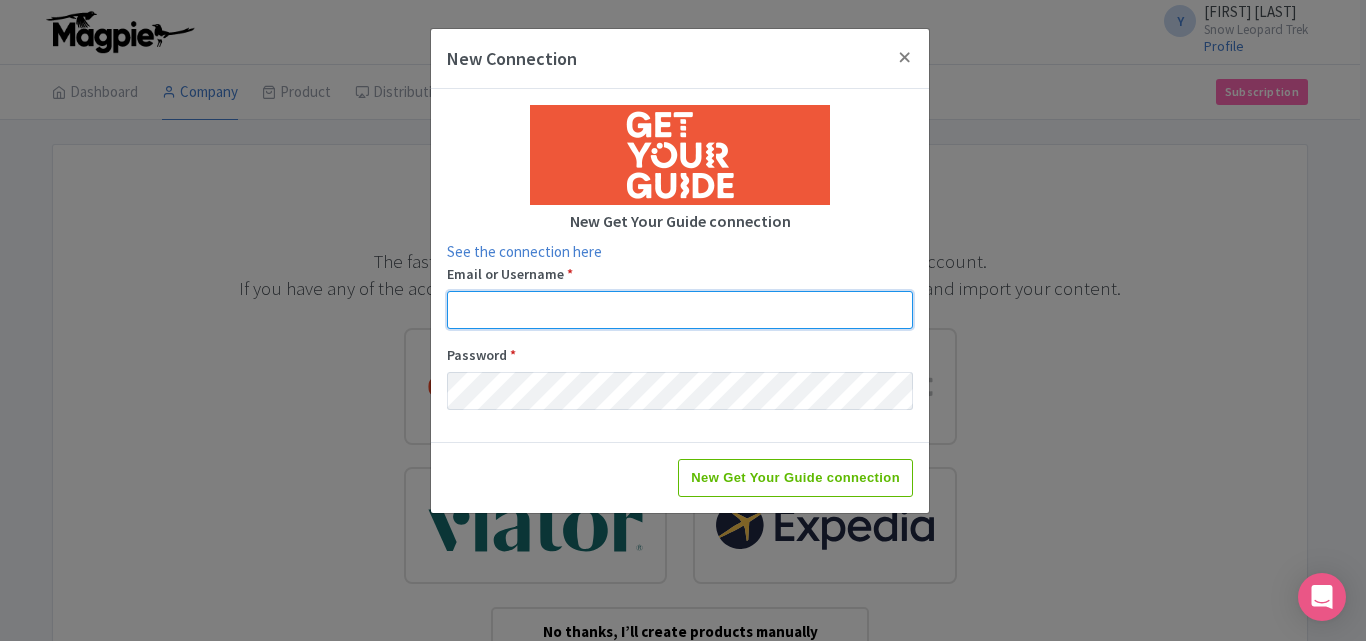 click on "Email or Username   *" at bounding box center [680, 310] 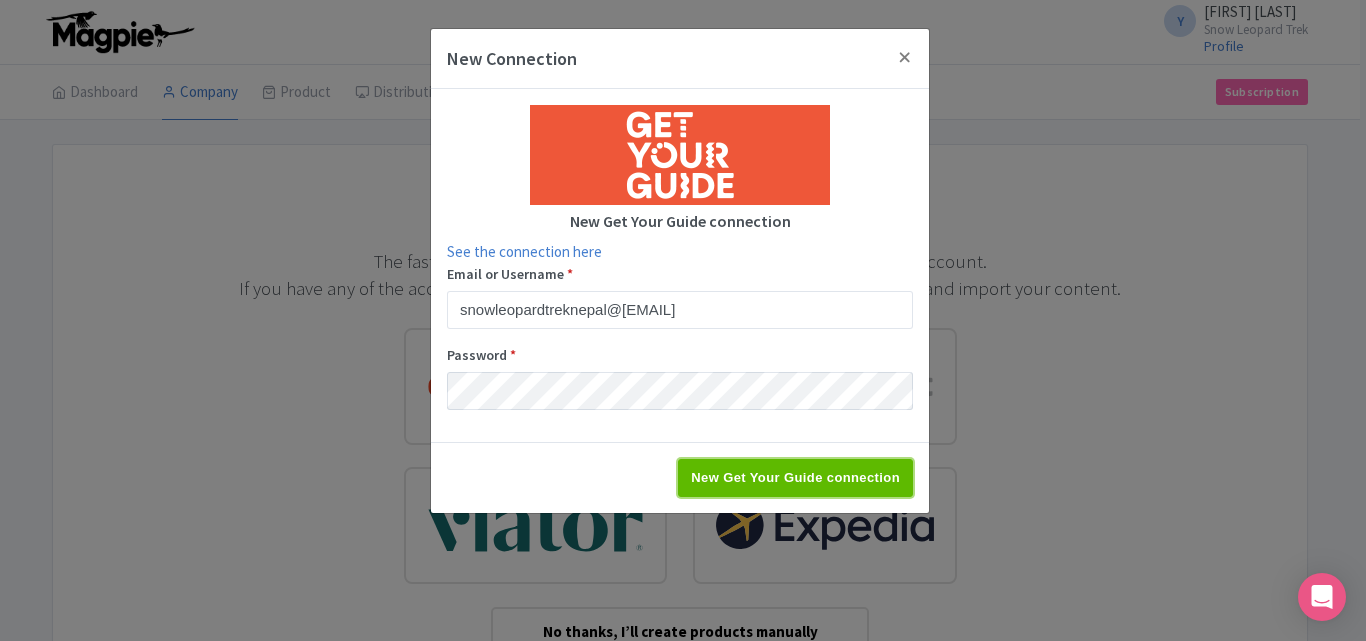 click on "New Get Your Guide connection" at bounding box center [795, 478] 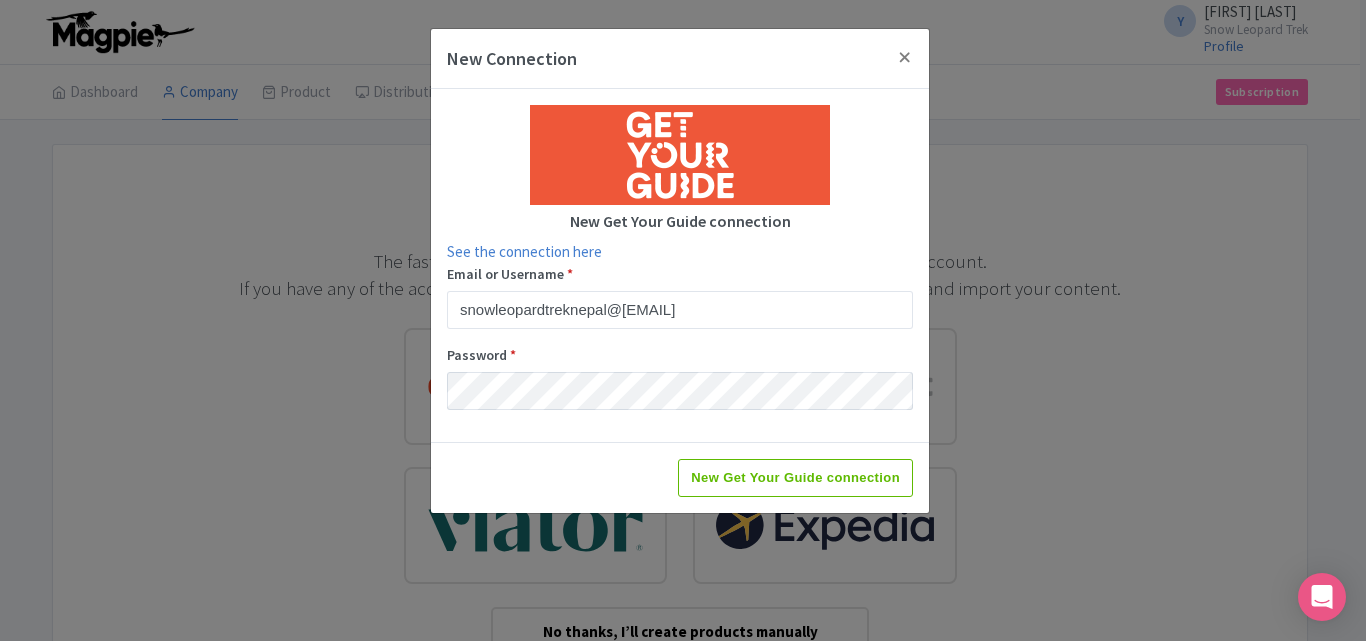 type on "Saving..." 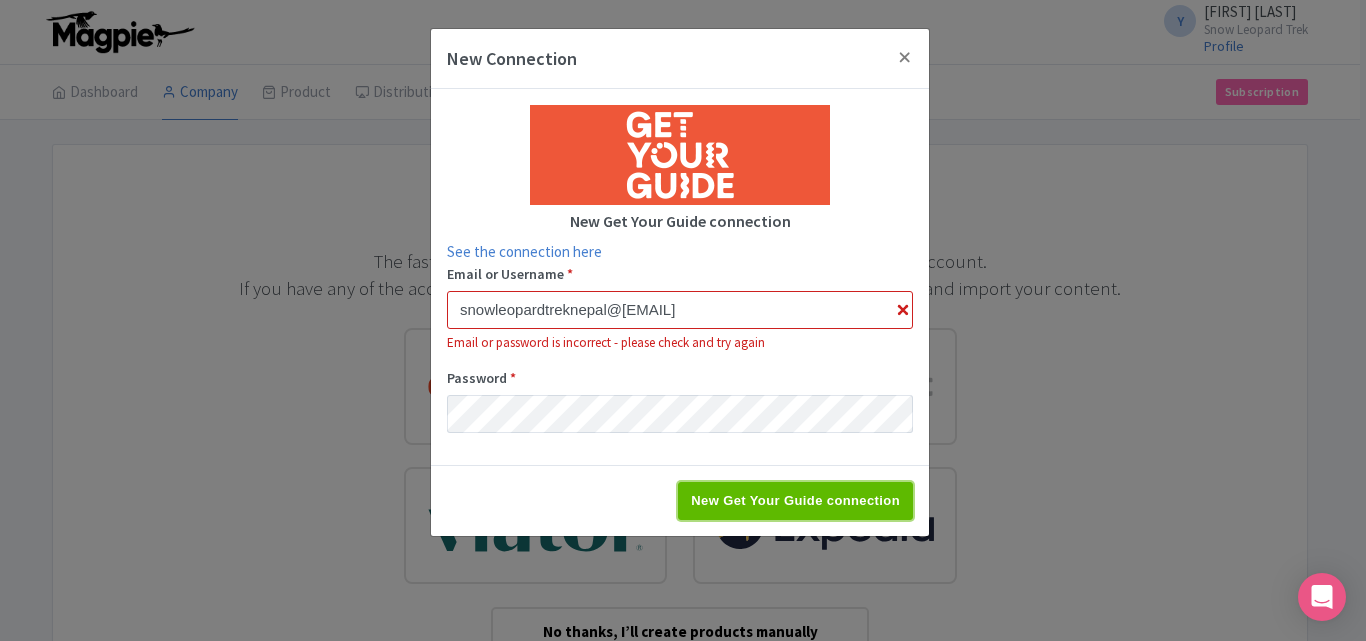 click on "New Get Your Guide connection" at bounding box center [795, 501] 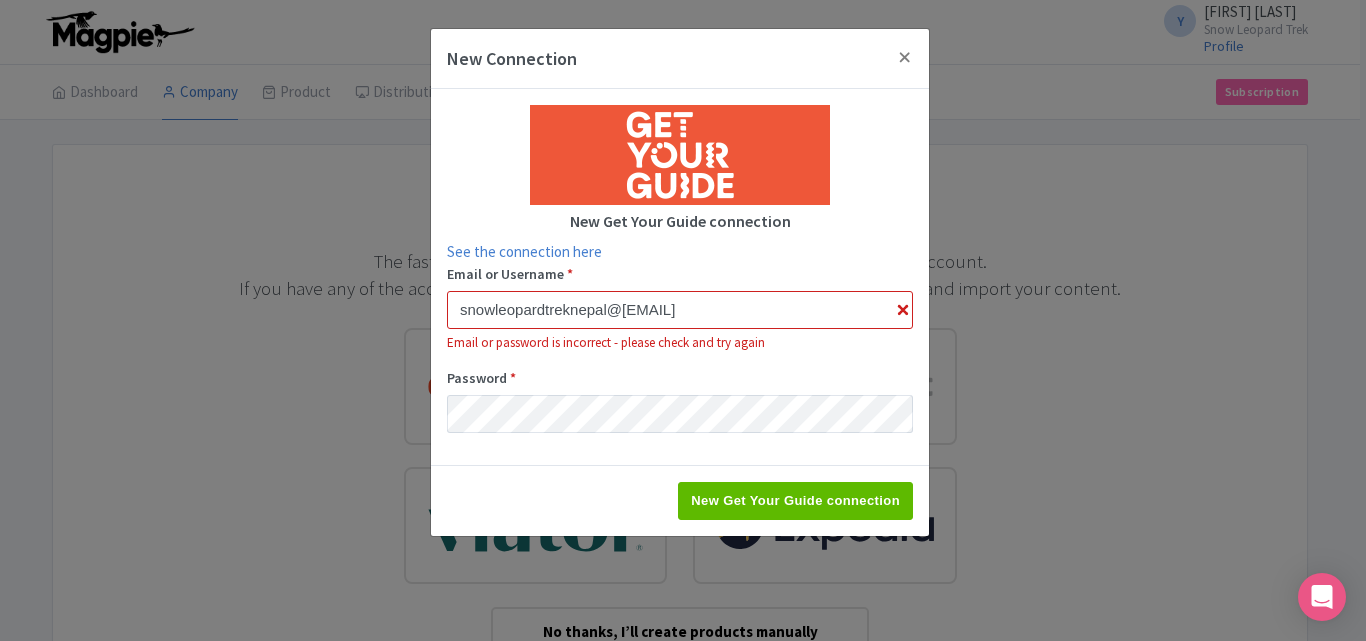 type on "Saving..." 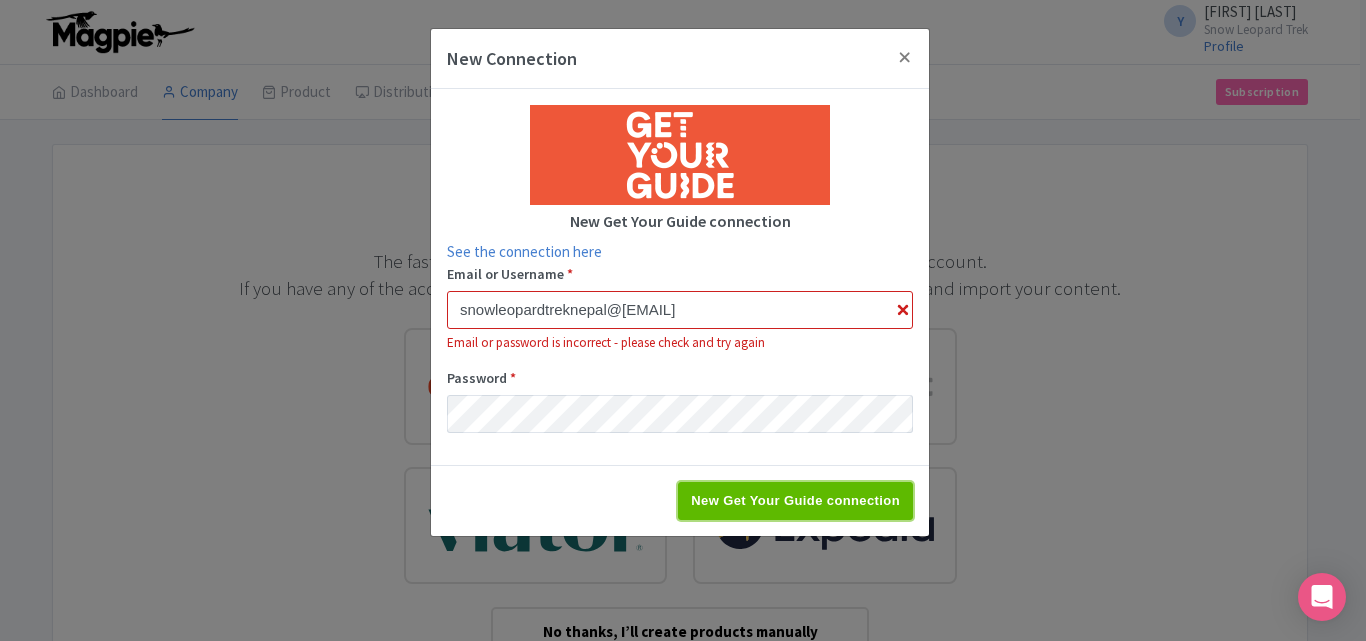 click on "New Get Your Guide connection" at bounding box center [795, 501] 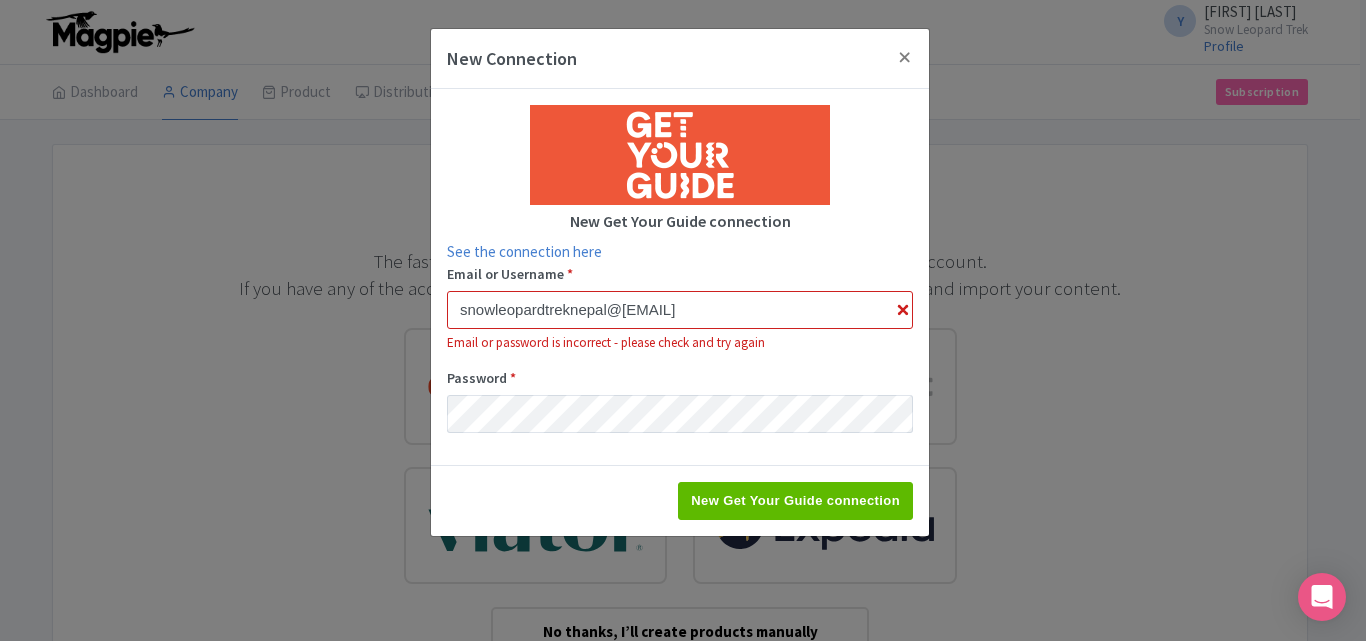 type on "Saving..." 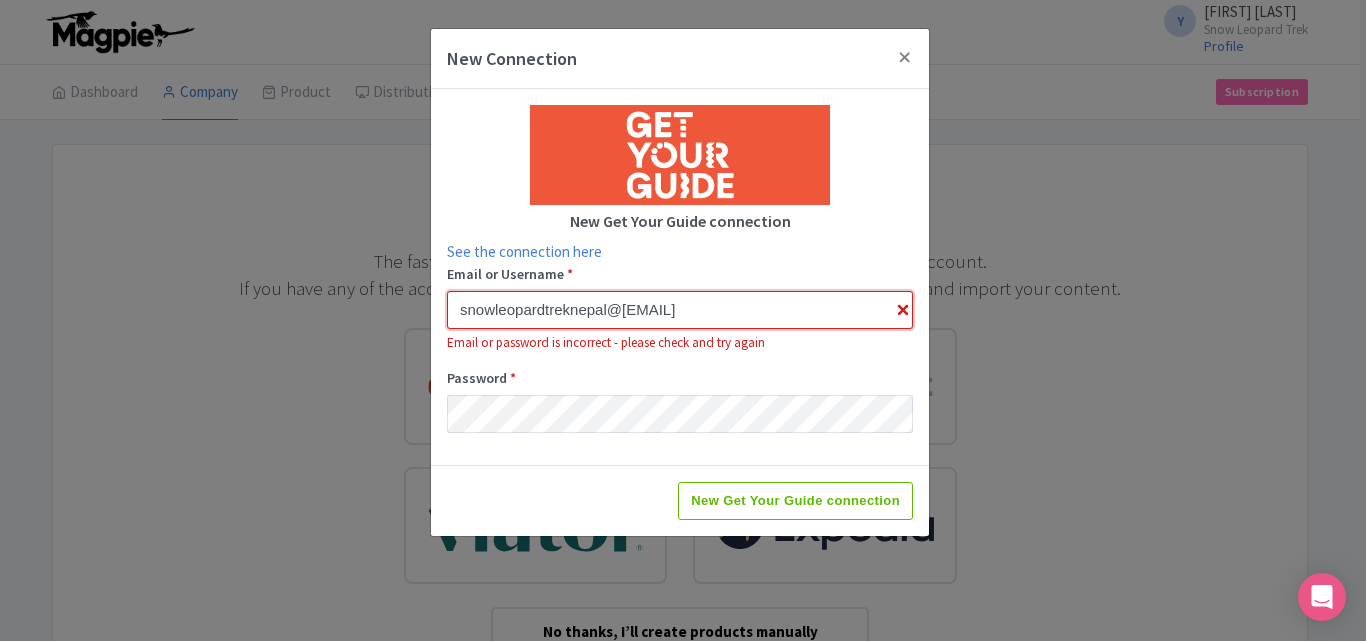 click on "snowleopardtreknepal@gmail.com" at bounding box center (680, 310) 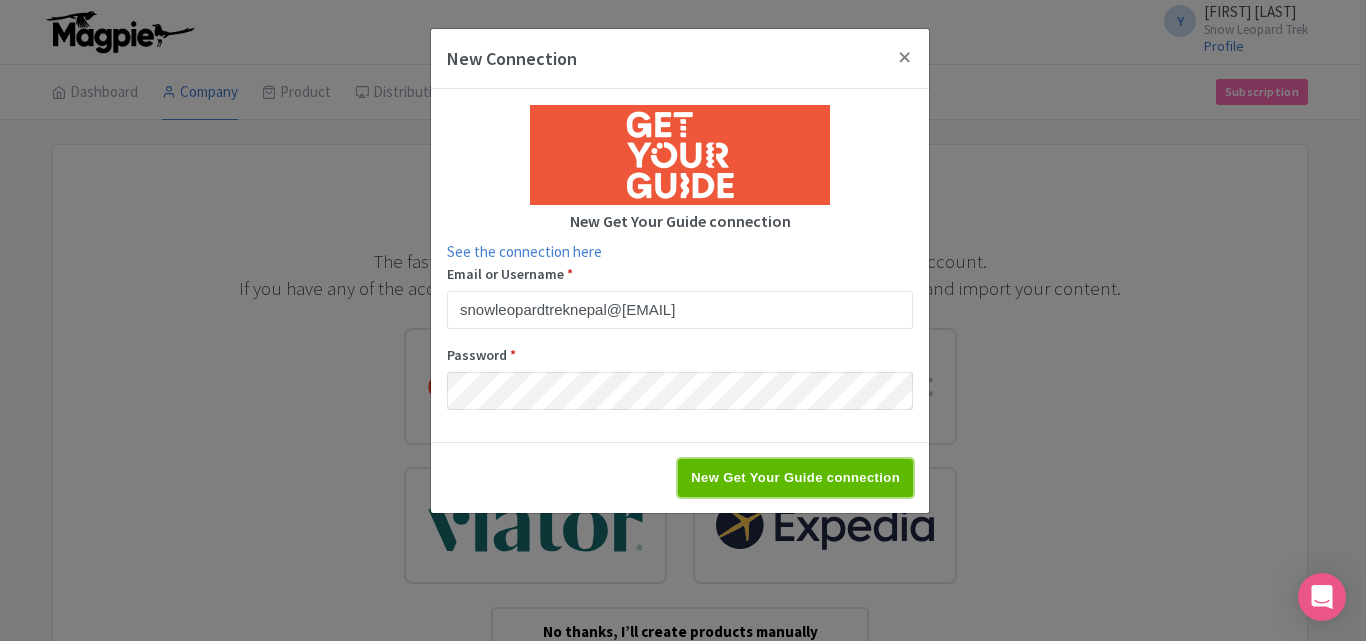 click on "New Get Your Guide connection" at bounding box center [795, 478] 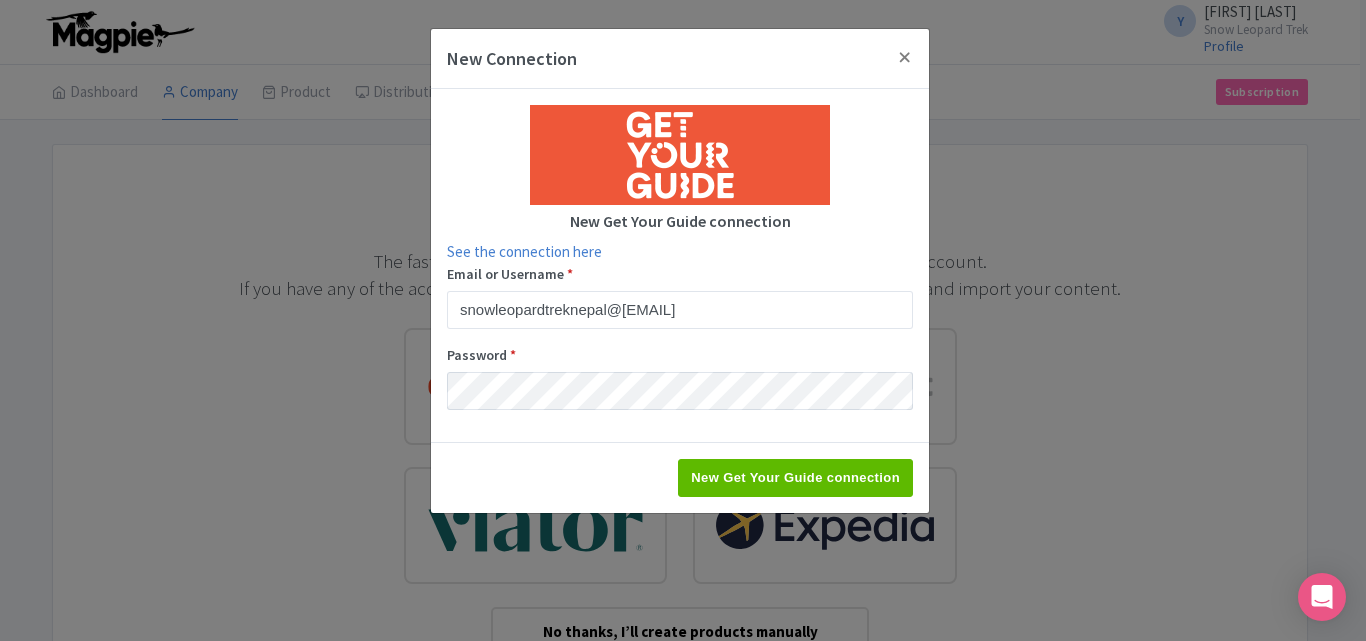 type on "Saving..." 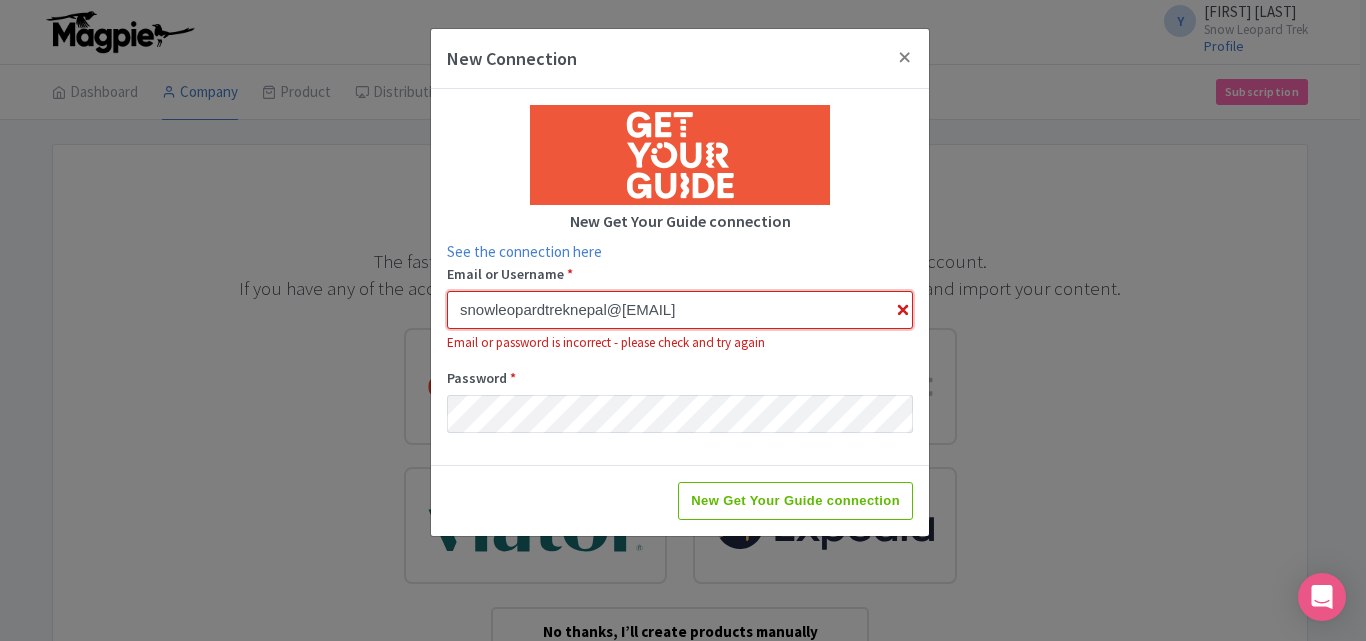 click on "snowleopardtreknepal@gmail.com" at bounding box center (680, 310) 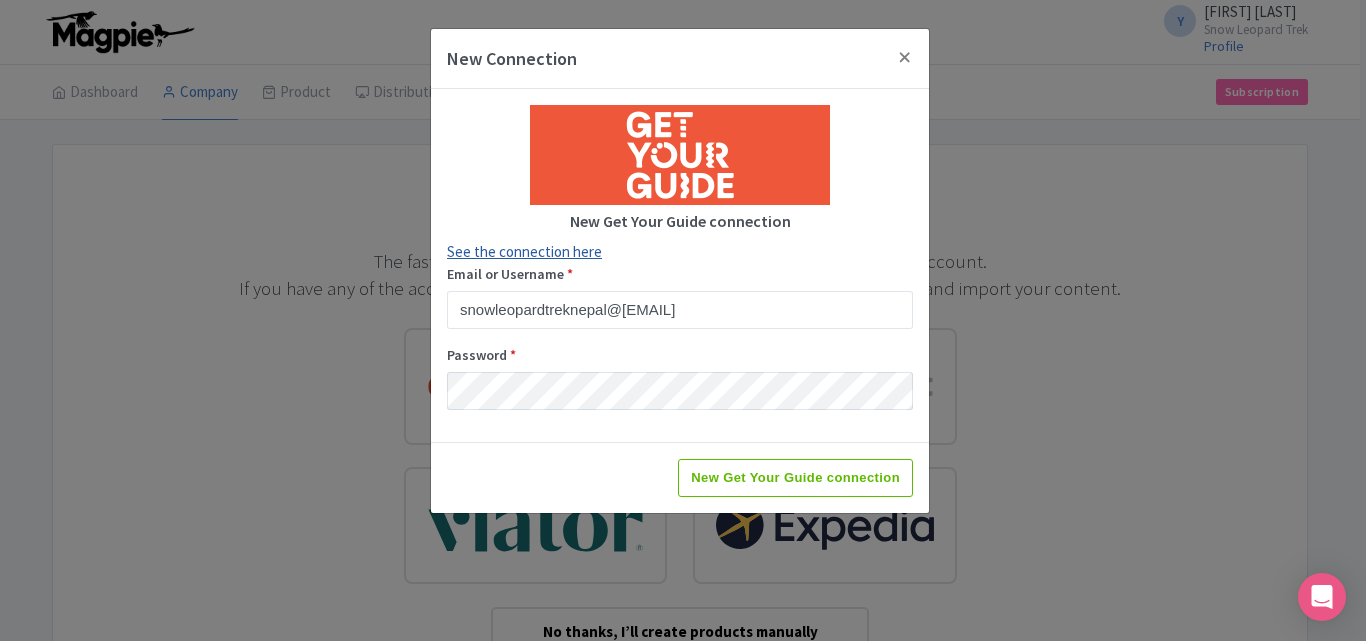 click on "See the connection here" at bounding box center [524, 251] 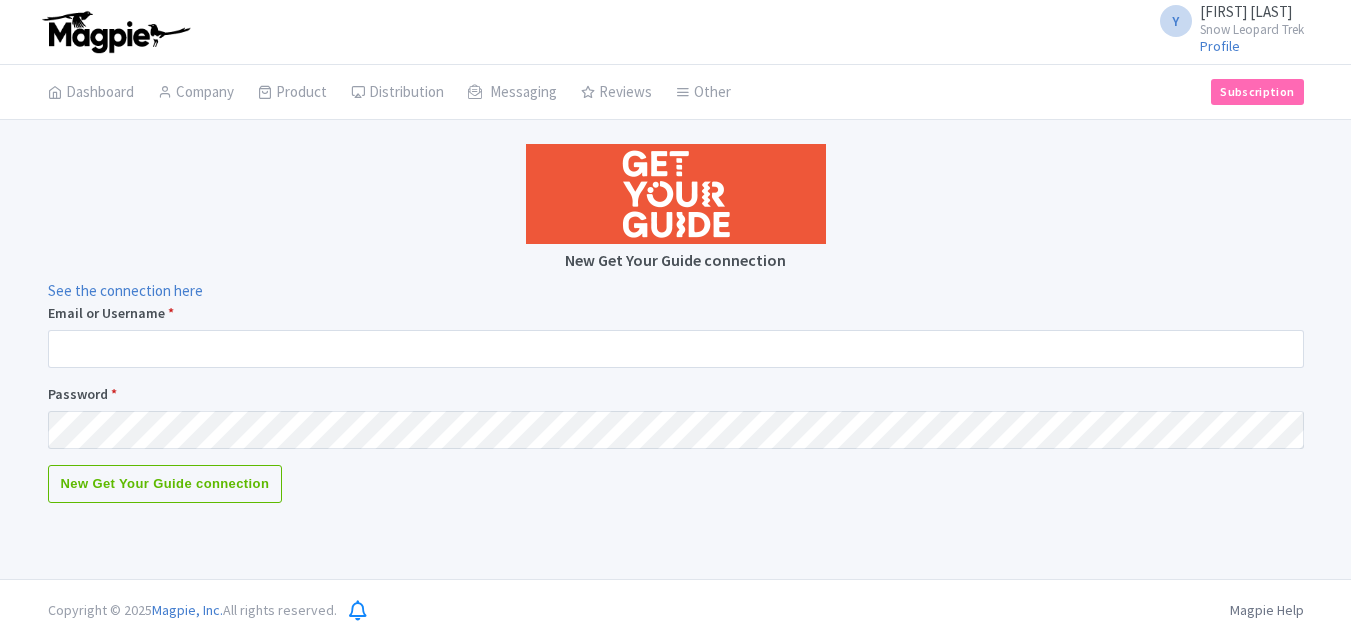 scroll, scrollTop: 0, scrollLeft: 0, axis: both 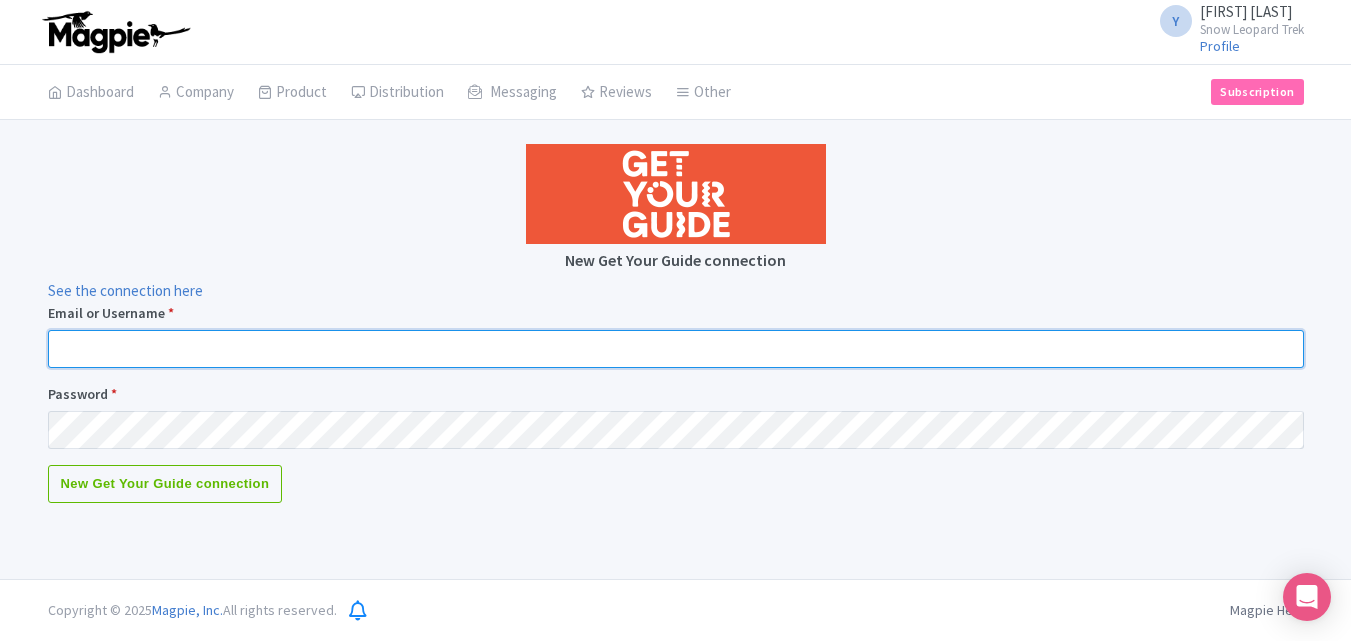 click on "Email or Username   *" at bounding box center [676, 349] 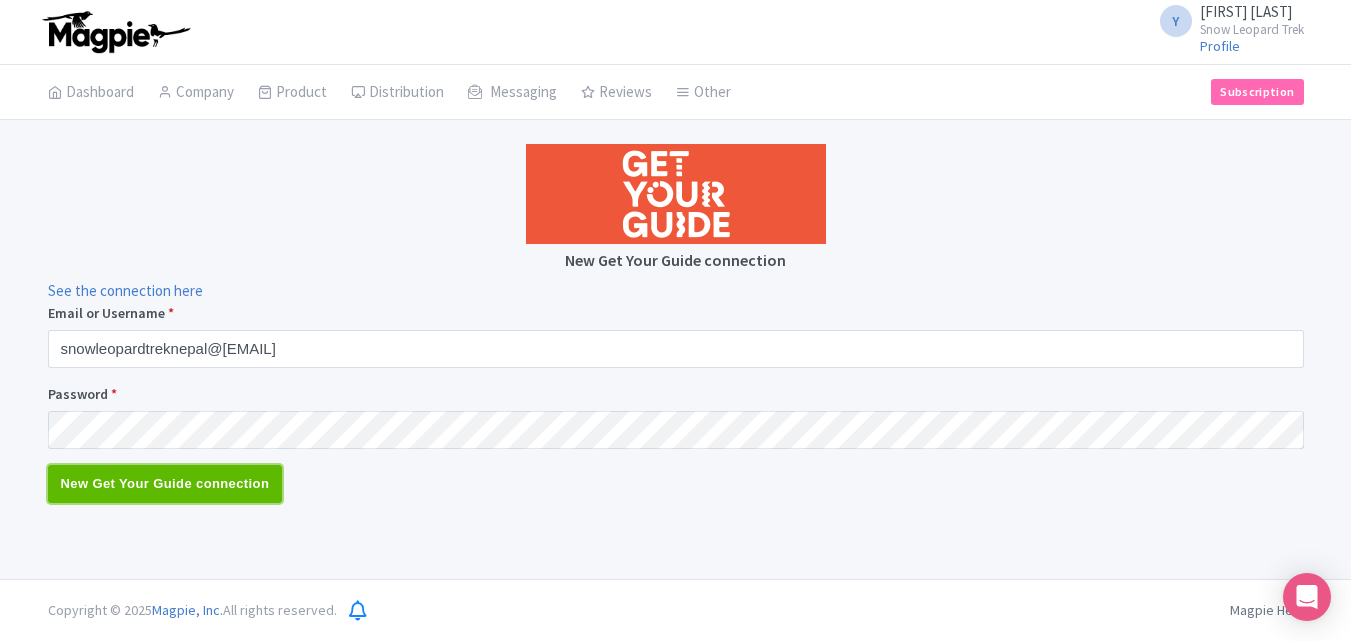 click on "New Get Your Guide connection" at bounding box center (165, 484) 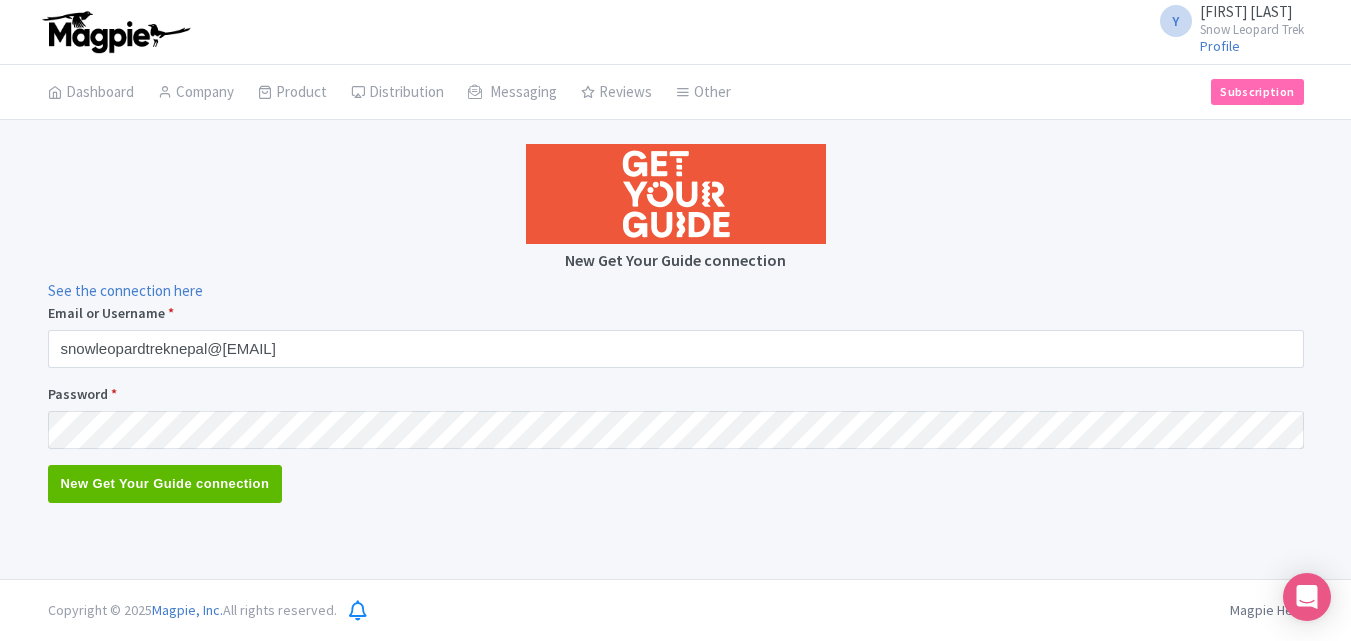 type on "Saving..." 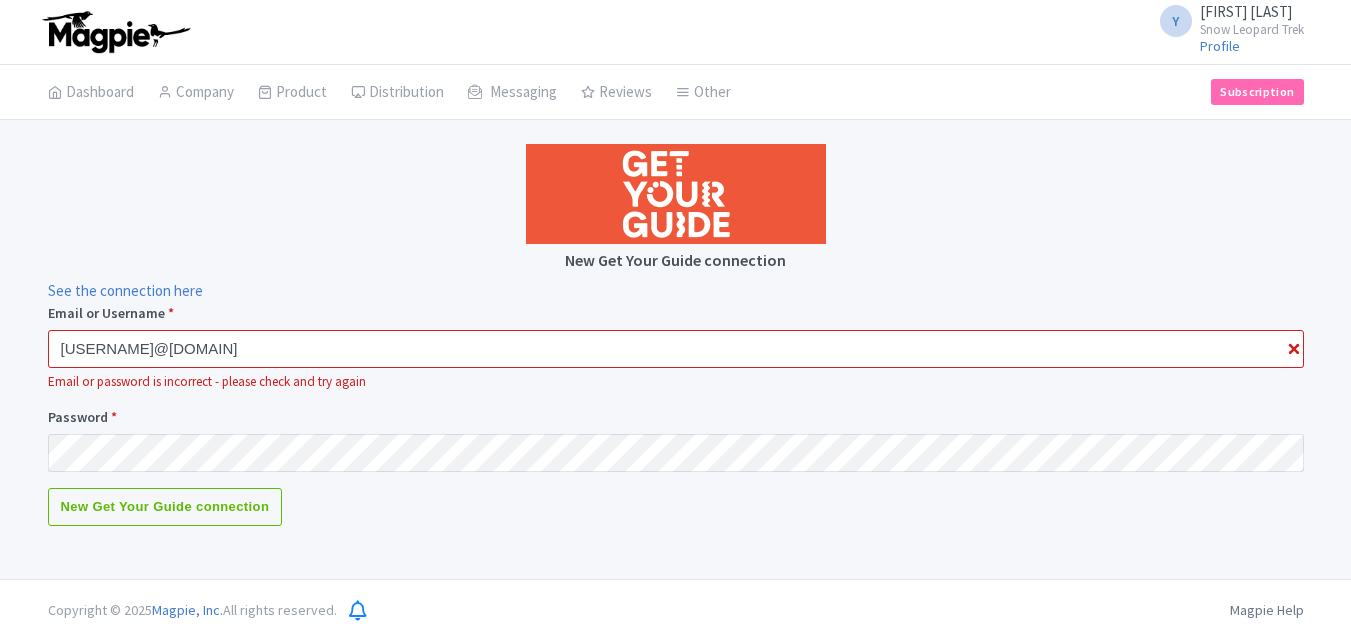 scroll, scrollTop: 0, scrollLeft: 0, axis: both 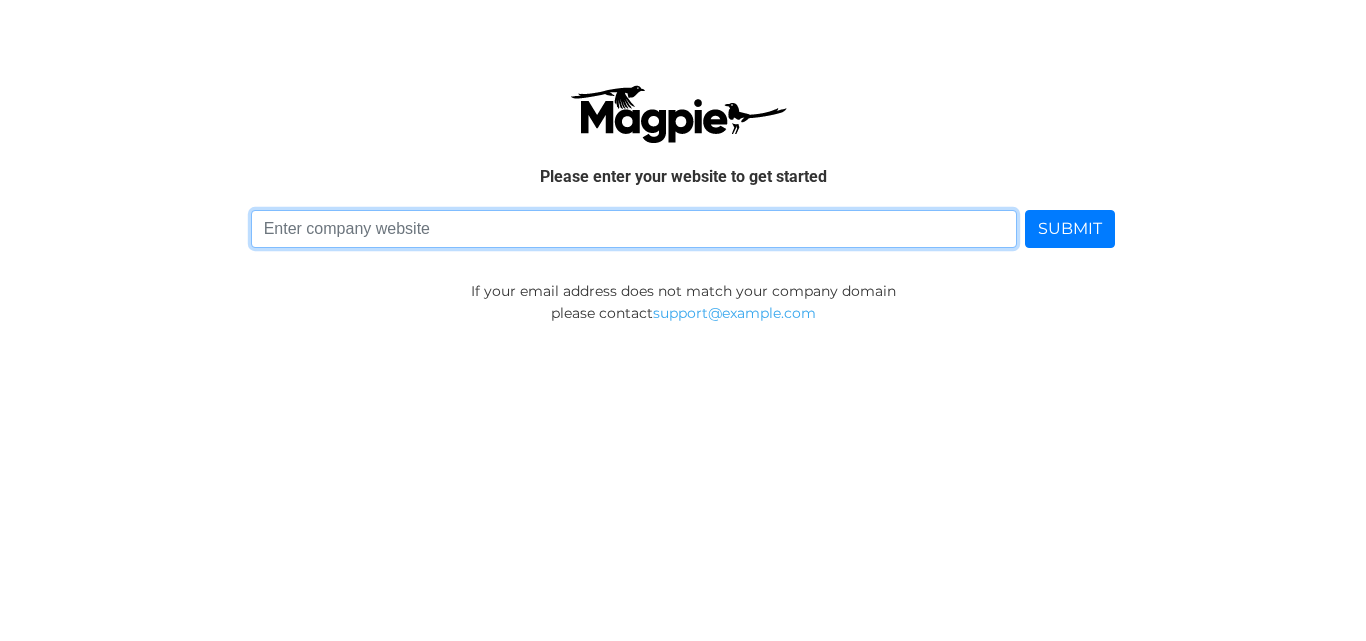 click at bounding box center [634, 229] 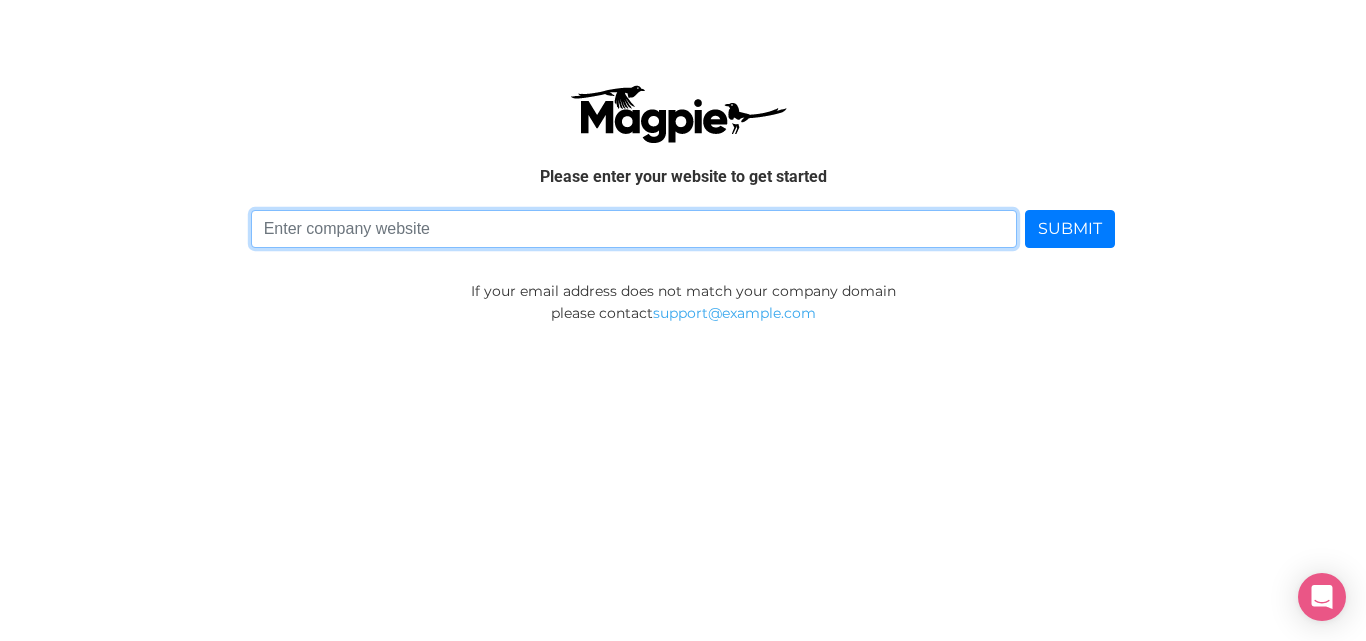type on "www.snowleopardtrek.com" 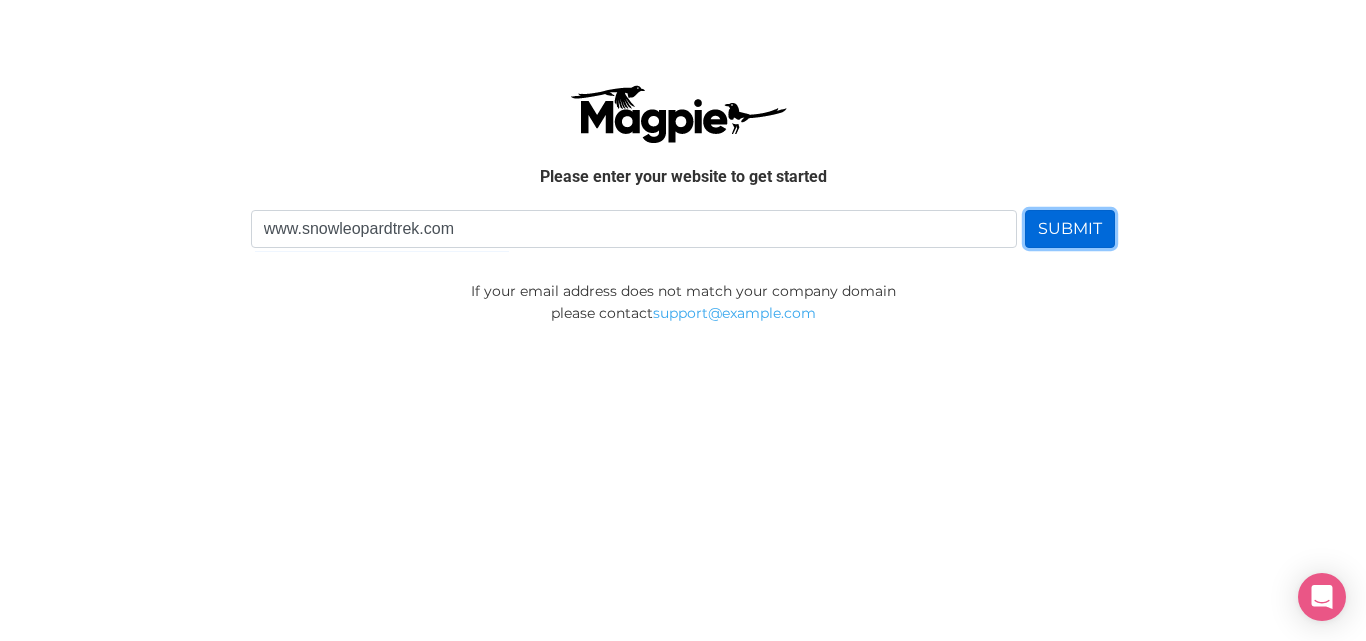 click on "SUBMIT" at bounding box center [1070, 229] 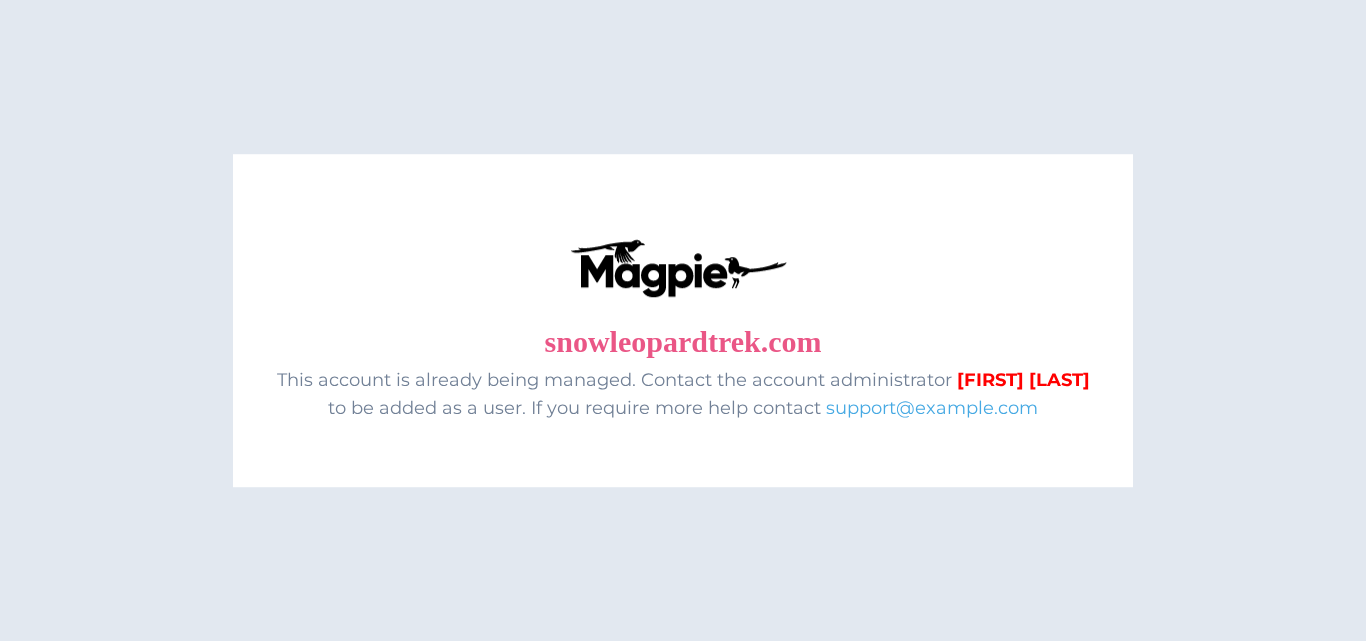 scroll, scrollTop: 0, scrollLeft: 0, axis: both 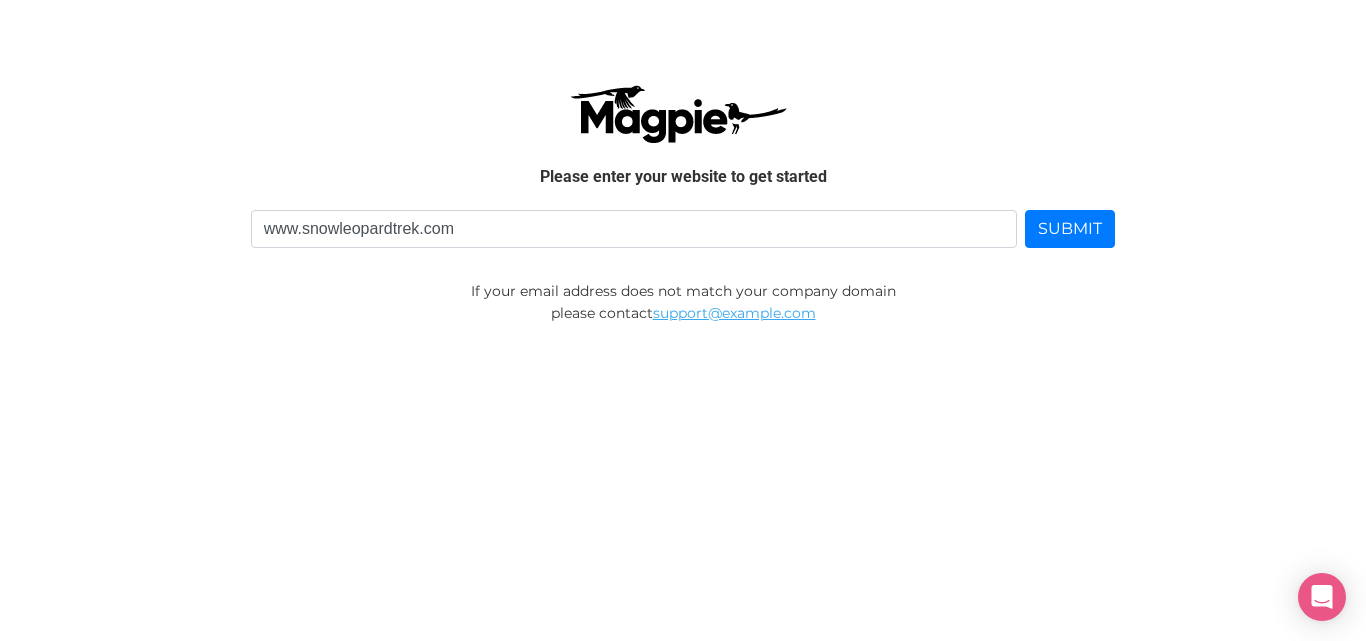 click on "support@example.com" at bounding box center [734, 313] 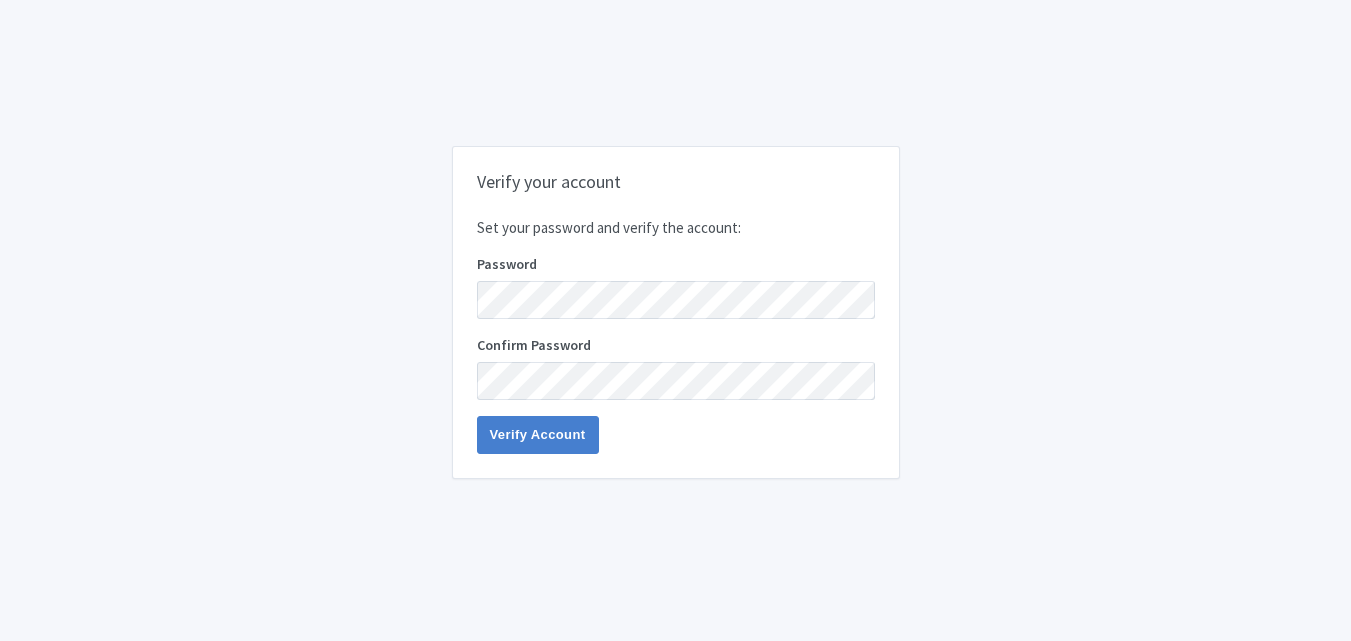 scroll, scrollTop: 0, scrollLeft: 0, axis: both 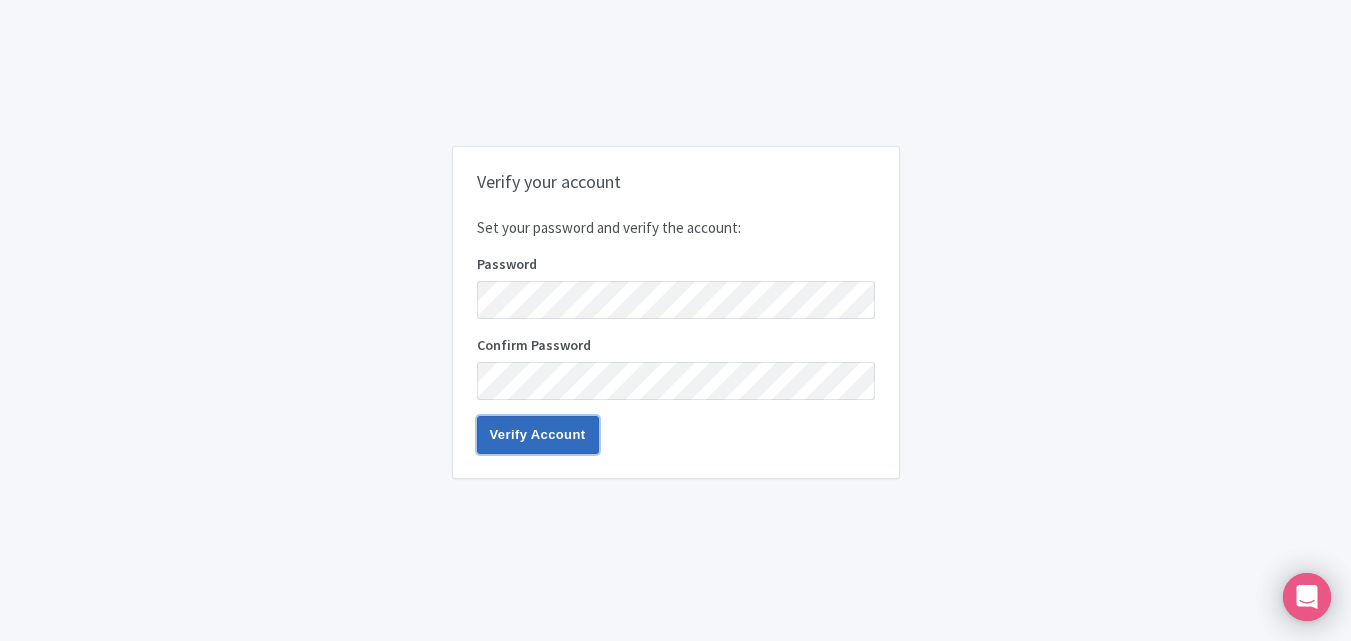 click on "Verify Account" at bounding box center [538, 435] 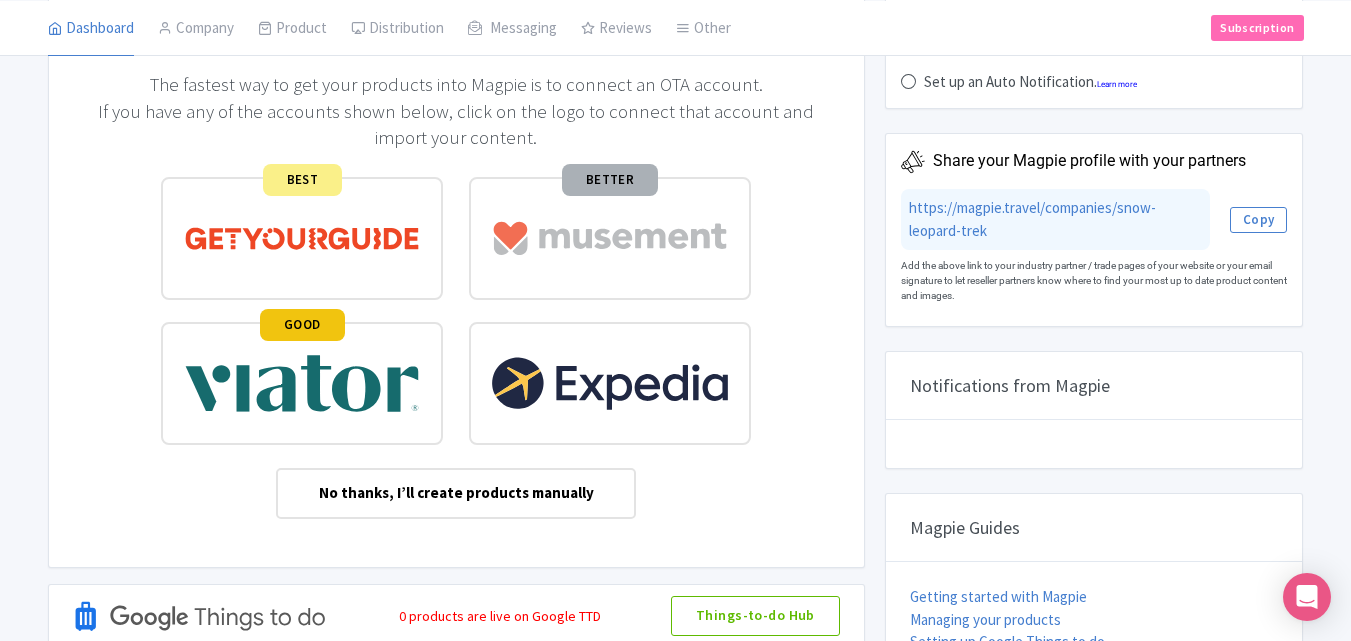 scroll, scrollTop: 400, scrollLeft: 0, axis: vertical 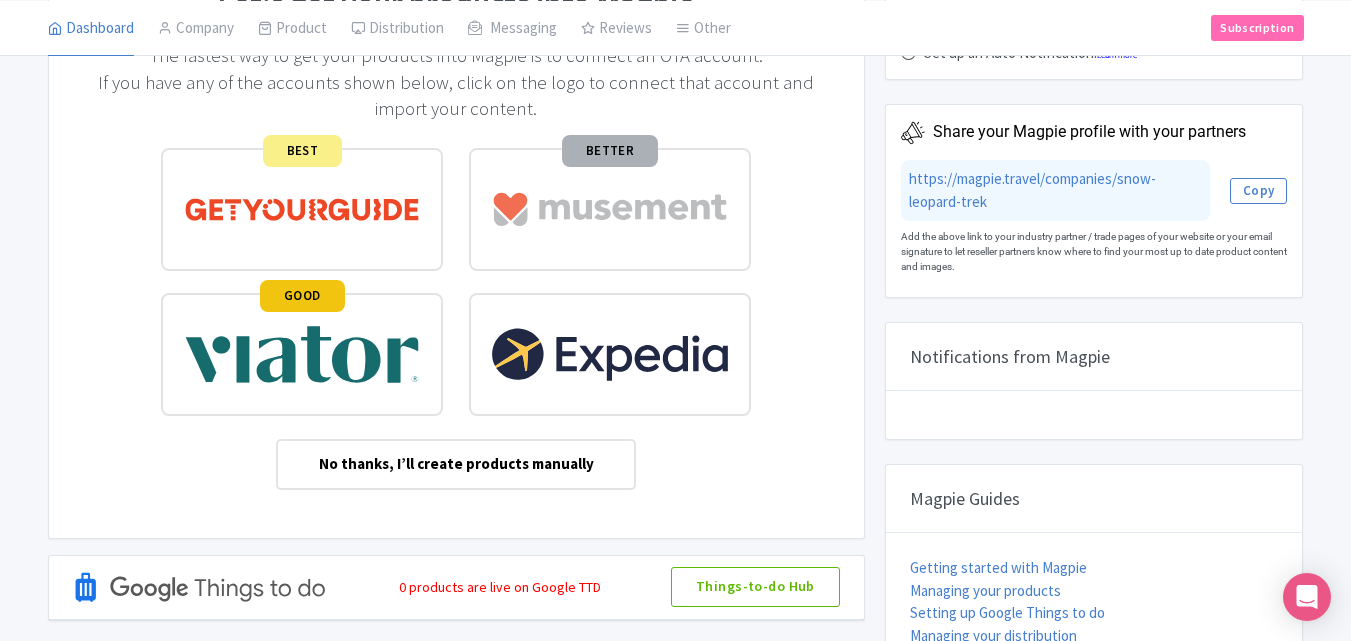 click on "No thanks, I’ll create products manually" at bounding box center [456, 464] 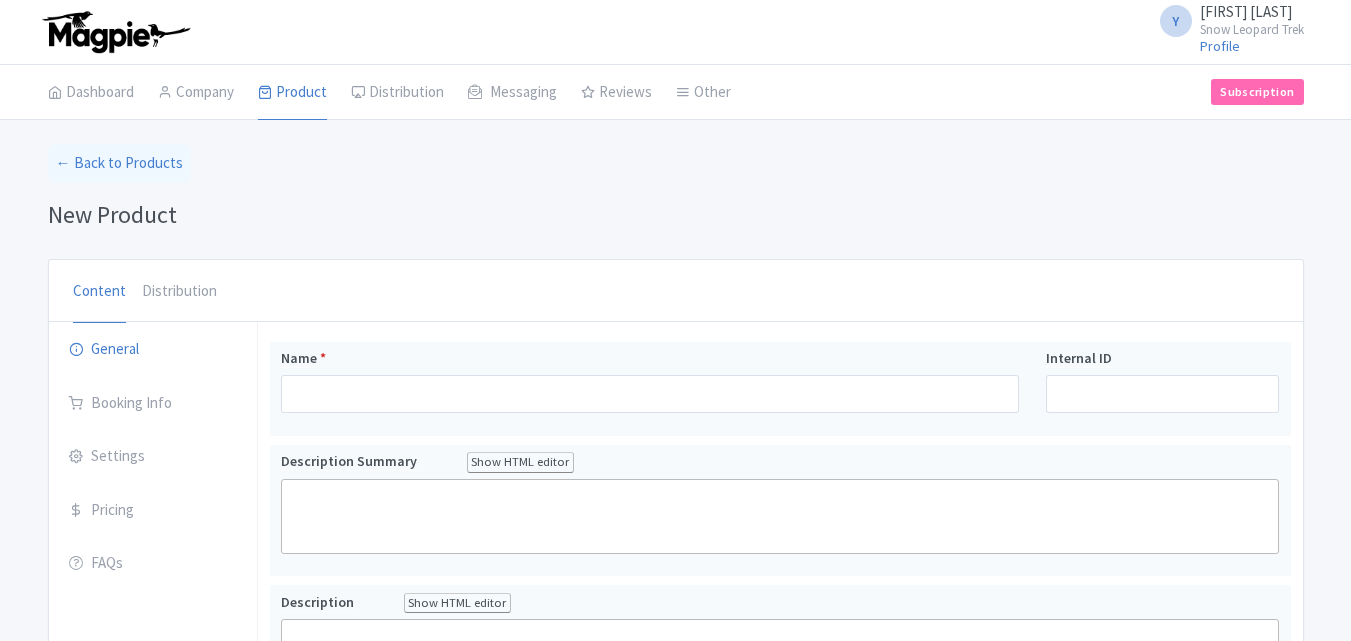 scroll, scrollTop: 0, scrollLeft: 0, axis: both 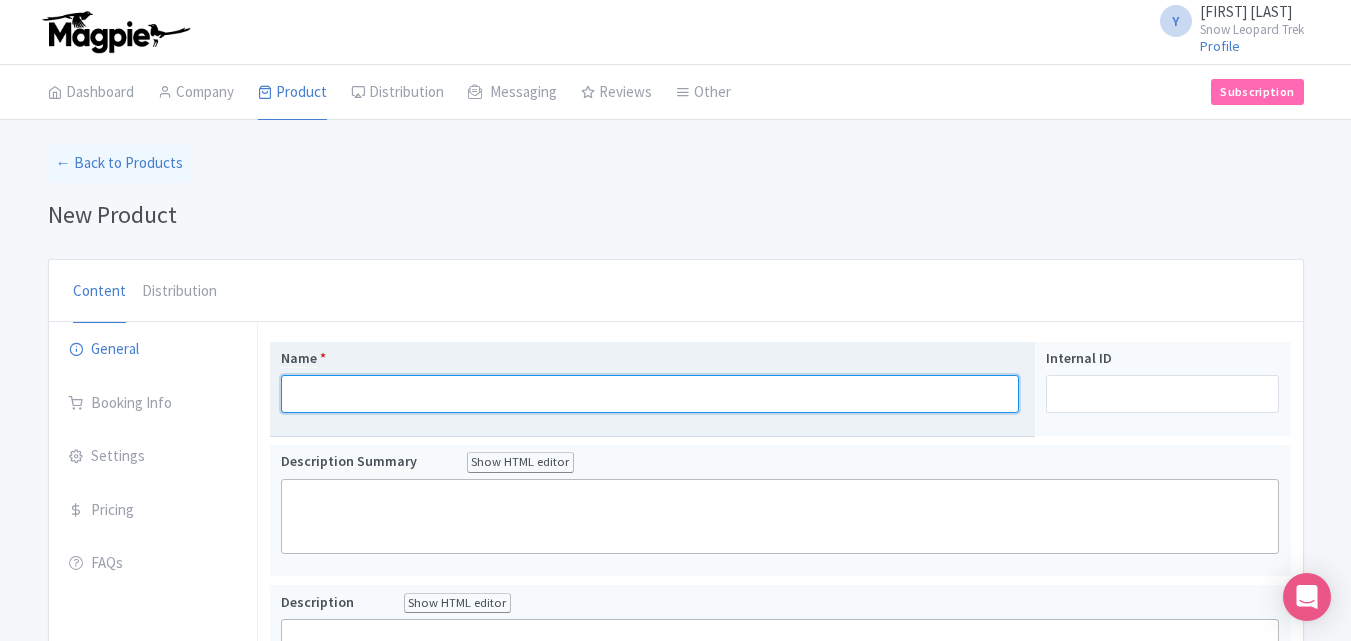 click on "Name   *" at bounding box center (650, 394) 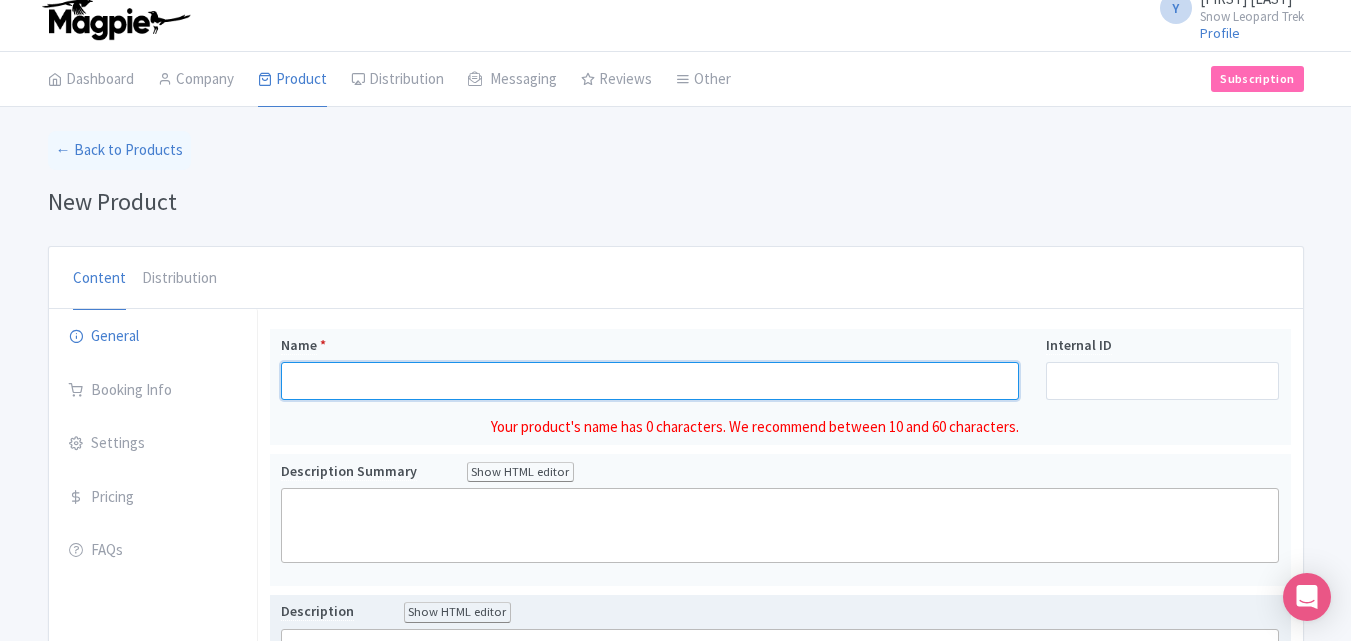 scroll, scrollTop: 0, scrollLeft: 0, axis: both 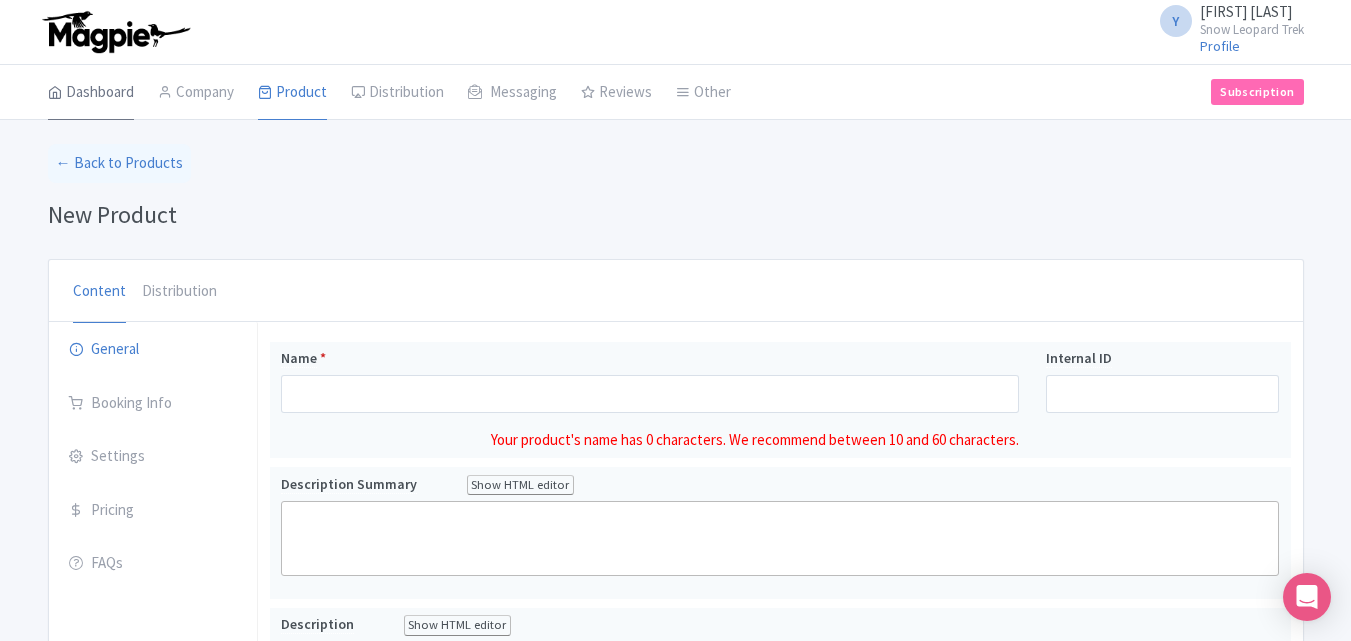 click on "Dashboard" at bounding box center (91, 93) 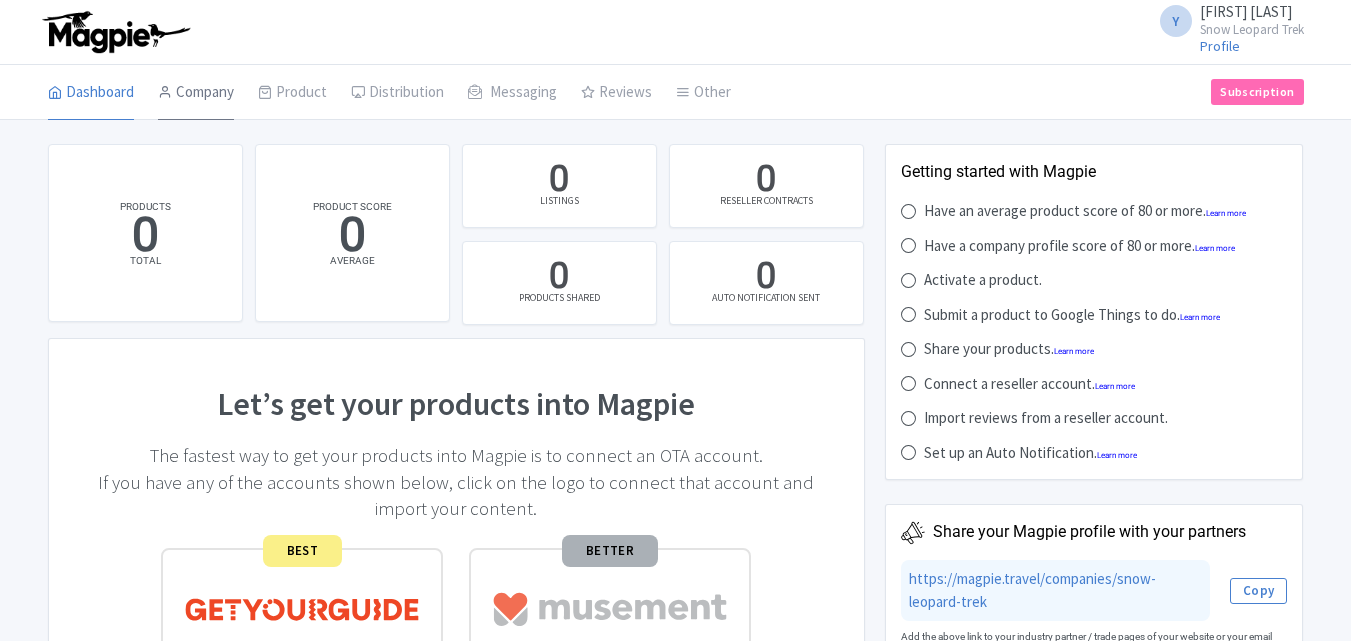 scroll, scrollTop: 0, scrollLeft: 0, axis: both 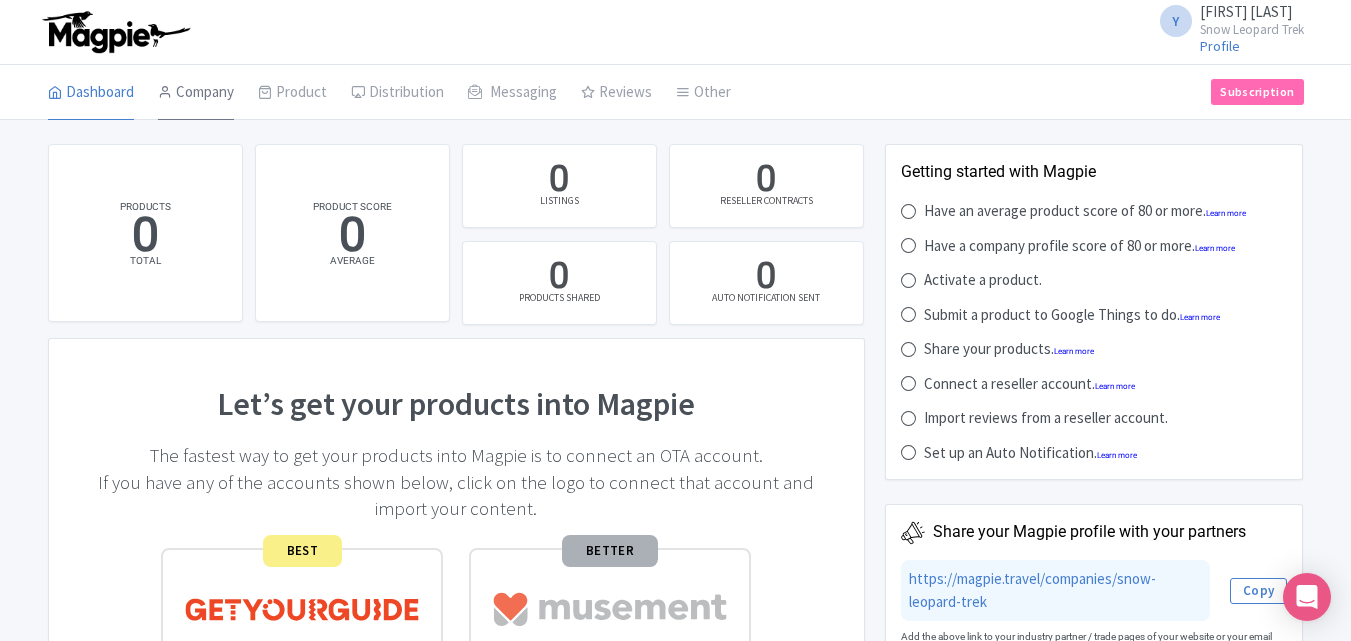 click on "Company" at bounding box center (196, 93) 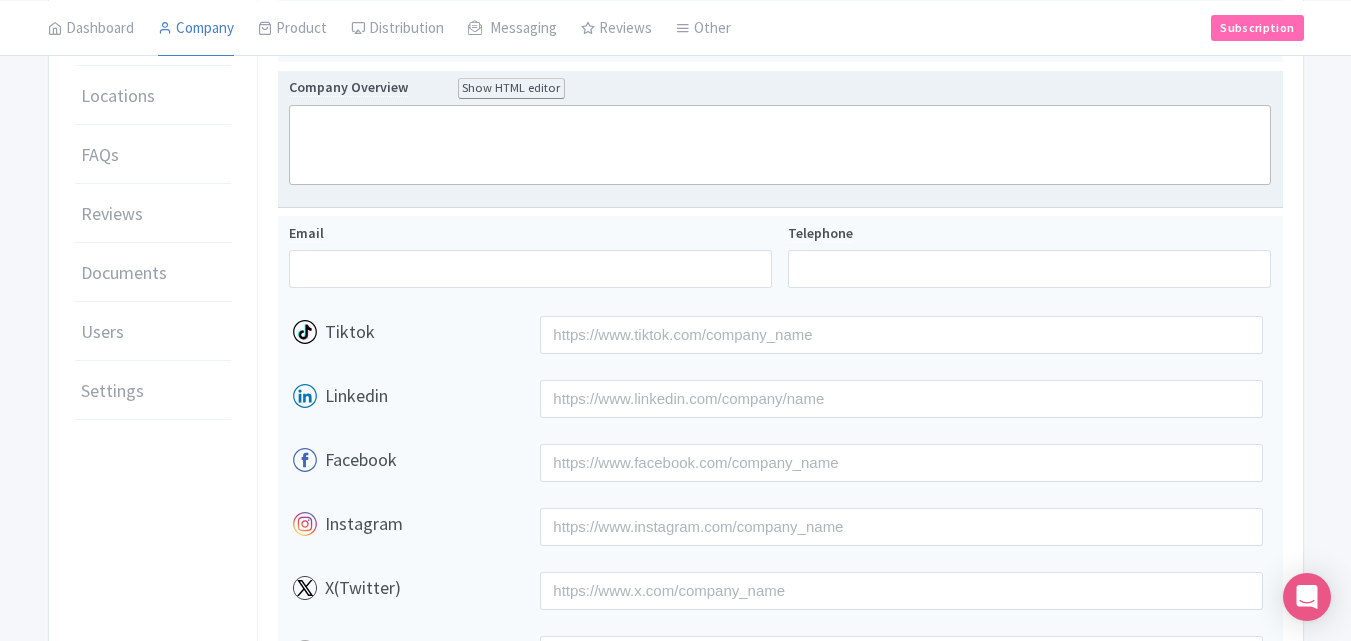 scroll, scrollTop: 400, scrollLeft: 0, axis: vertical 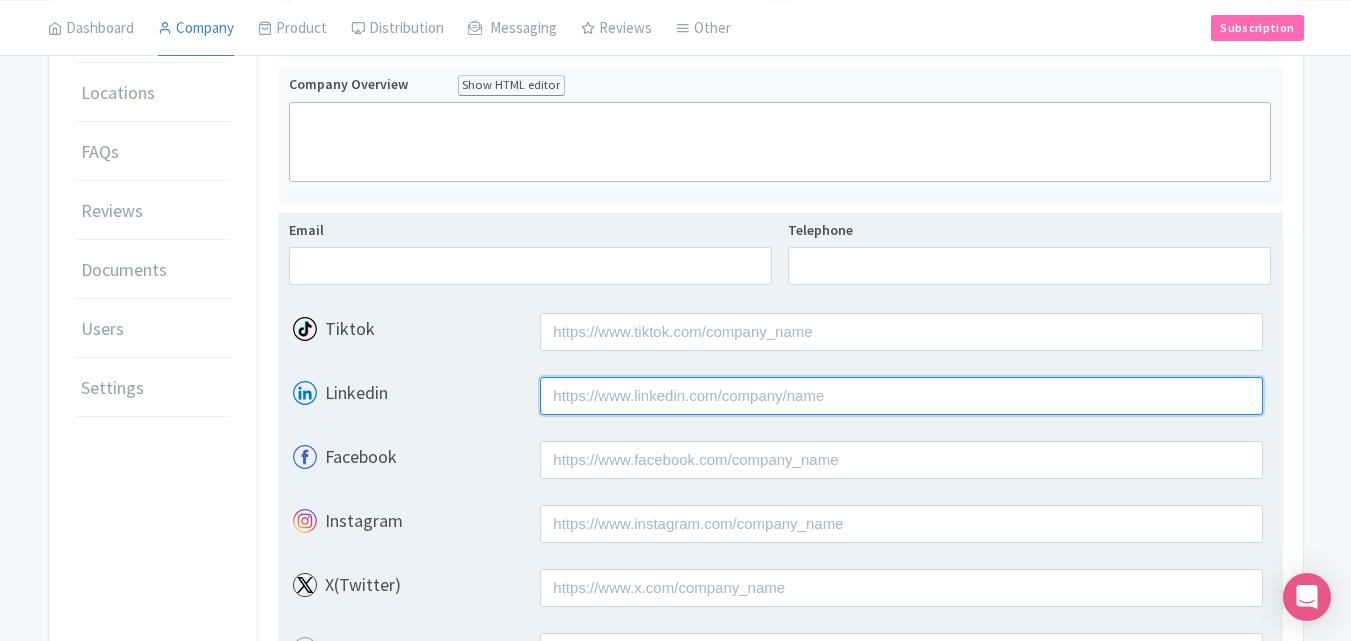 click on "Linkedin" at bounding box center (901, 396) 